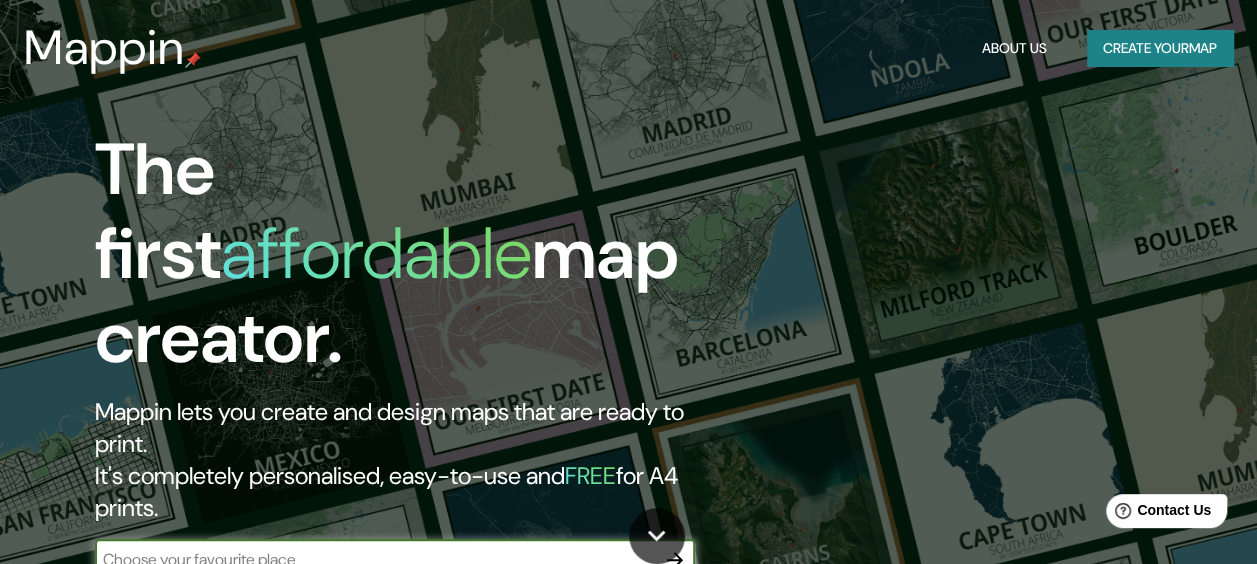 scroll, scrollTop: 0, scrollLeft: 0, axis: both 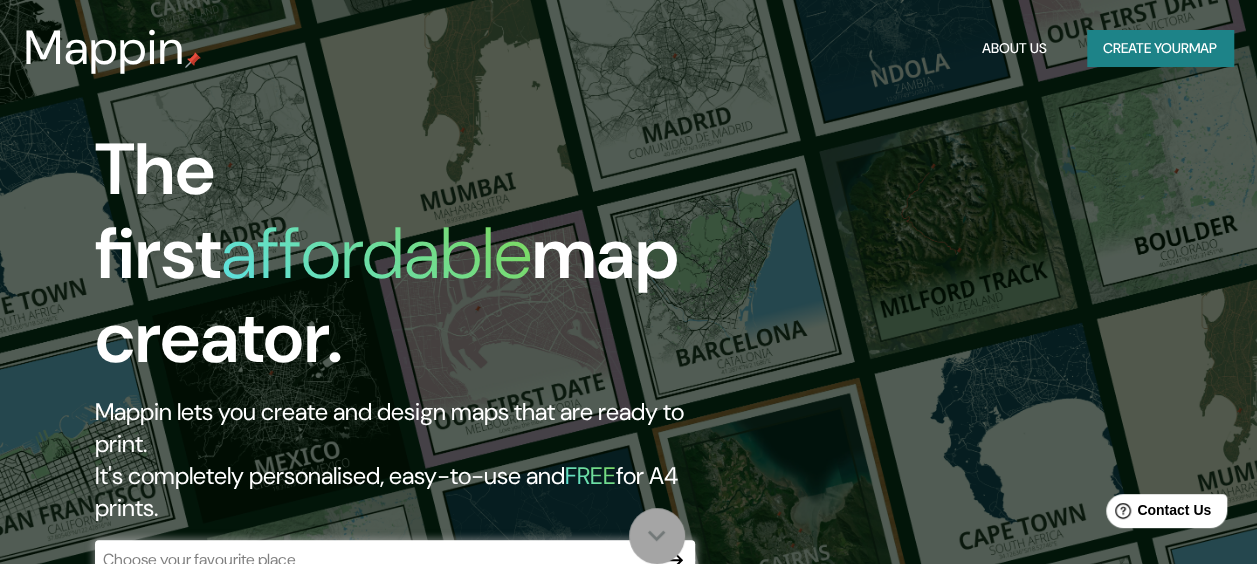 click 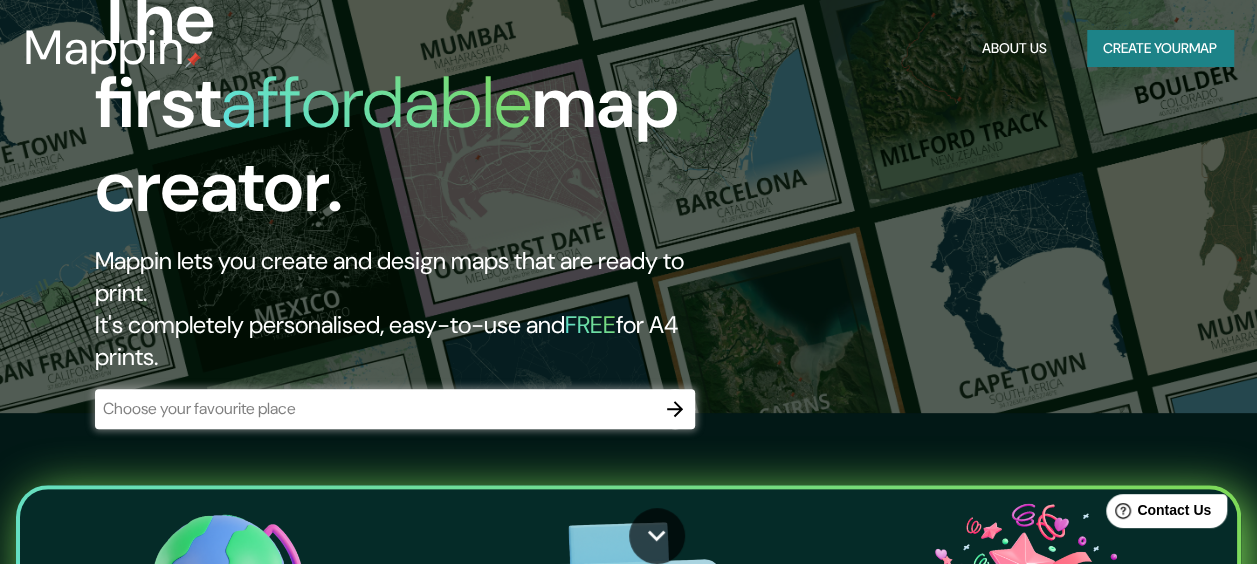 scroll, scrollTop: 0, scrollLeft: 0, axis: both 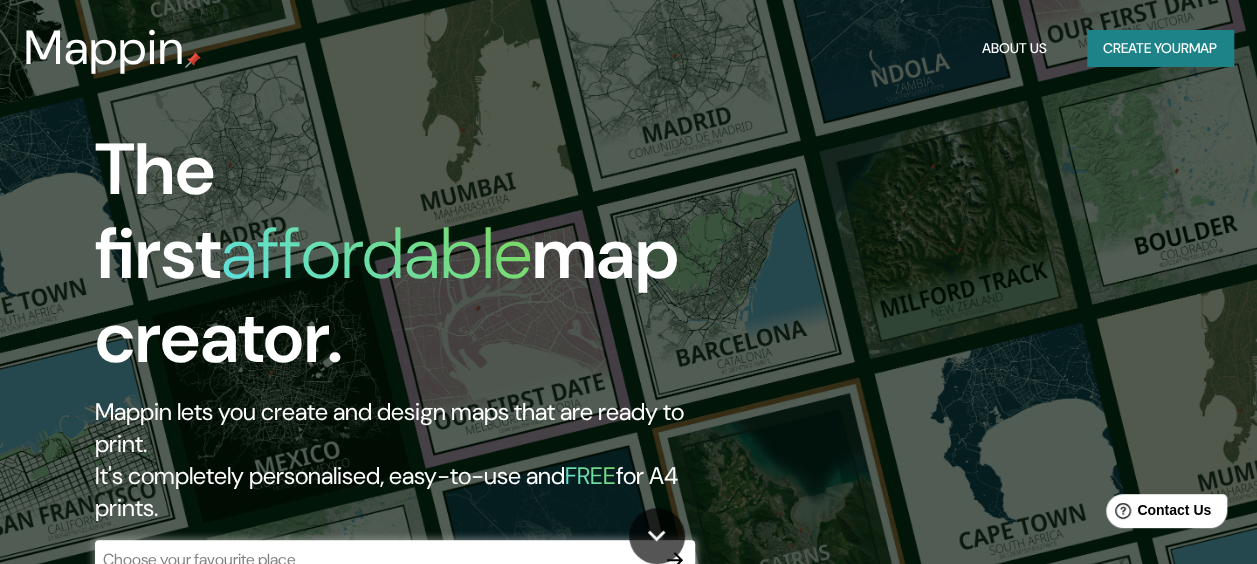 click at bounding box center [375, 559] 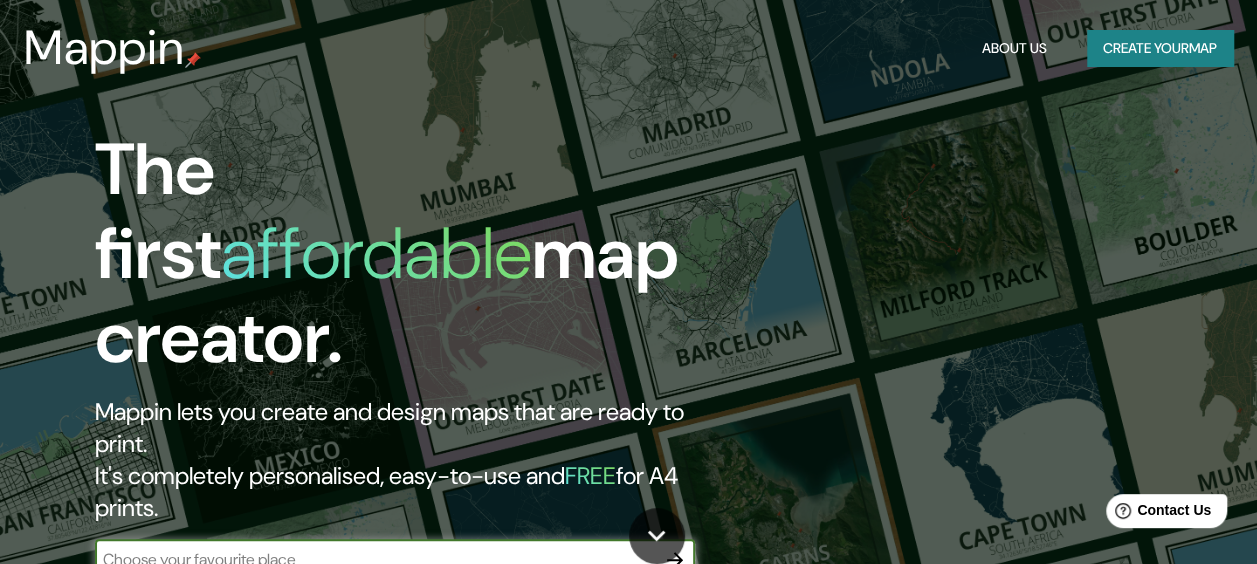 type on "[GEOGRAPHIC_DATA]" 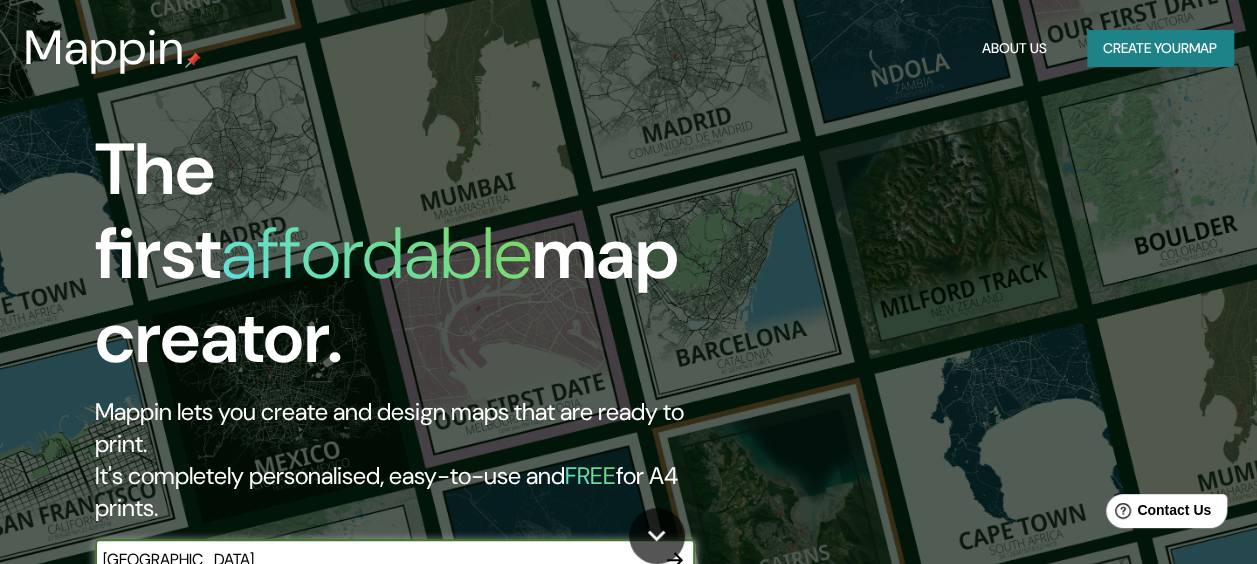 click 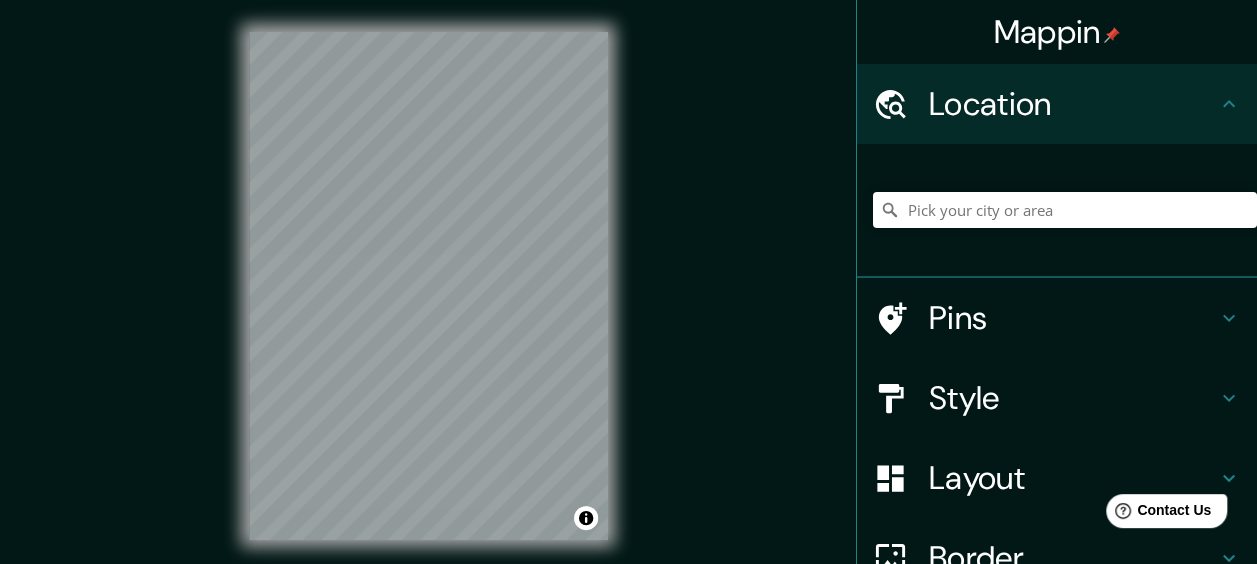 click on "Mappin Location Pins Style Layout Border Choose a border.  Hint : you can make layers of the frame opaque to create some cool effects. None Simple Transparent Fancy Size A4 single Create your map © Mapbox   © OpenStreetMap   Improve this map Any problems, suggestions, or concerns please email    [EMAIL_ADDRESS][DOMAIN_NAME] . . ." at bounding box center [628, 282] 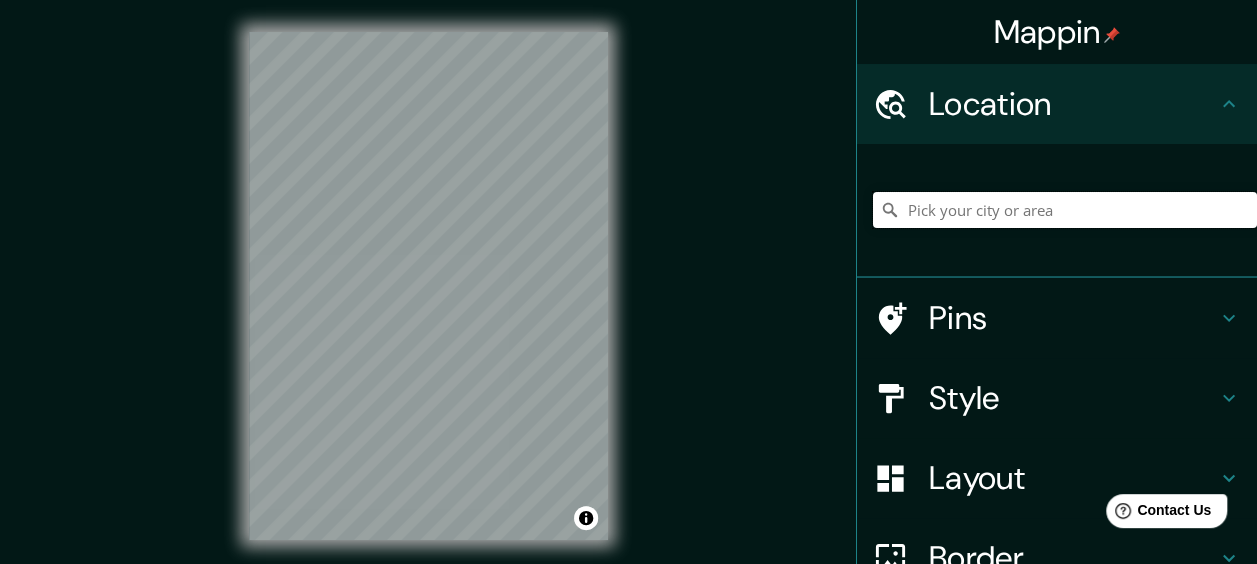 click at bounding box center [1065, 210] 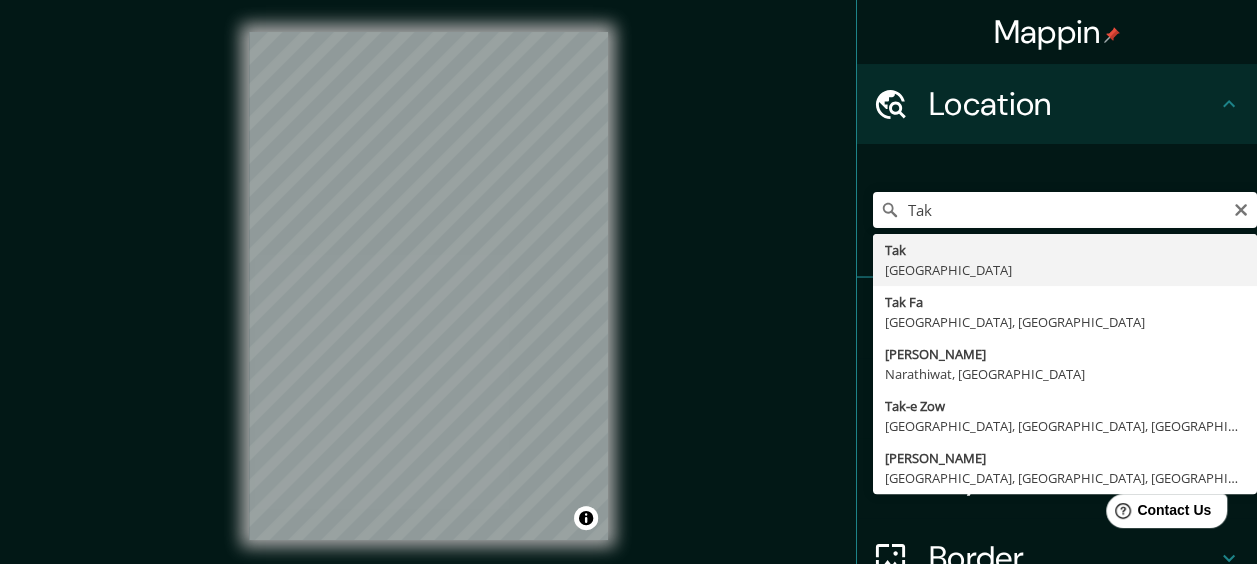 type on "[GEOGRAPHIC_DATA], [GEOGRAPHIC_DATA]" 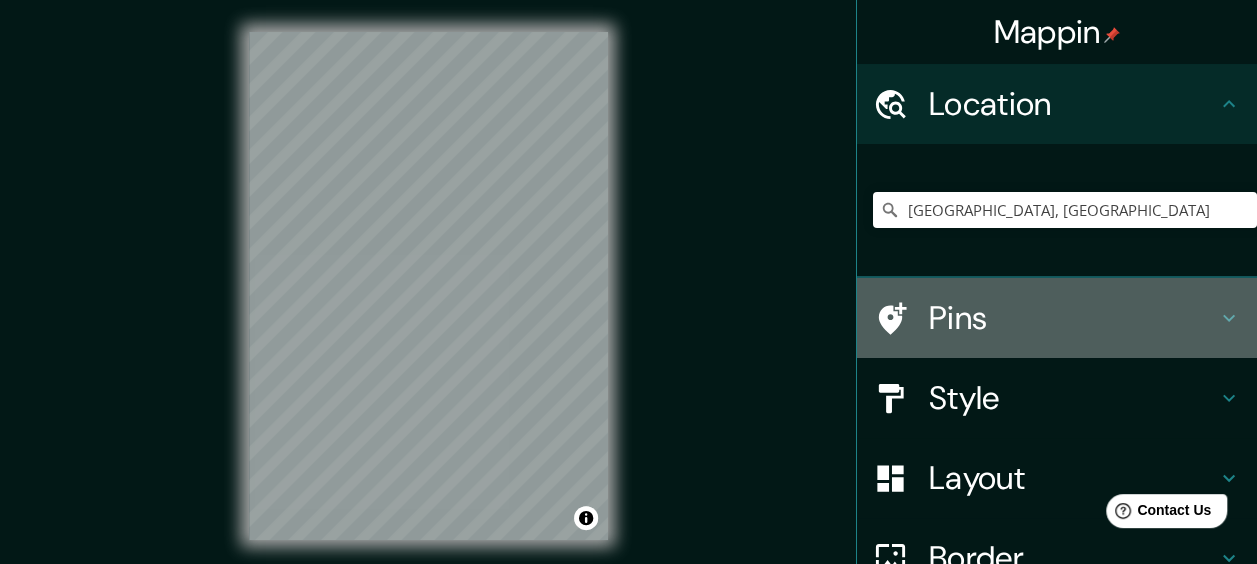 click on "Pins" at bounding box center [1073, 318] 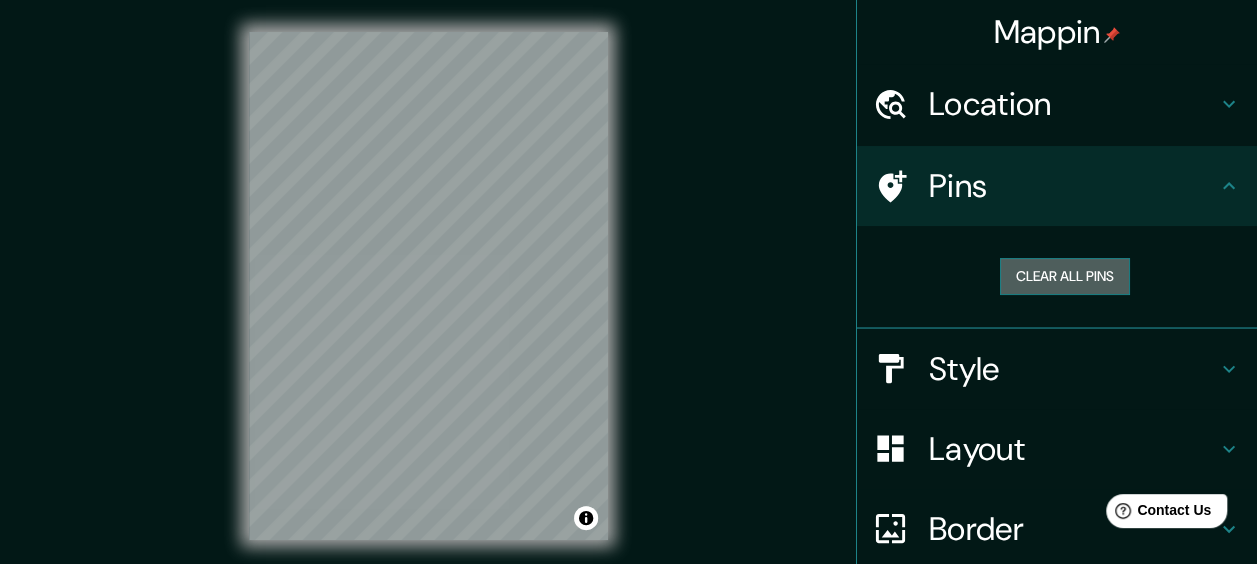 click on "Clear all pins" at bounding box center [1065, 276] 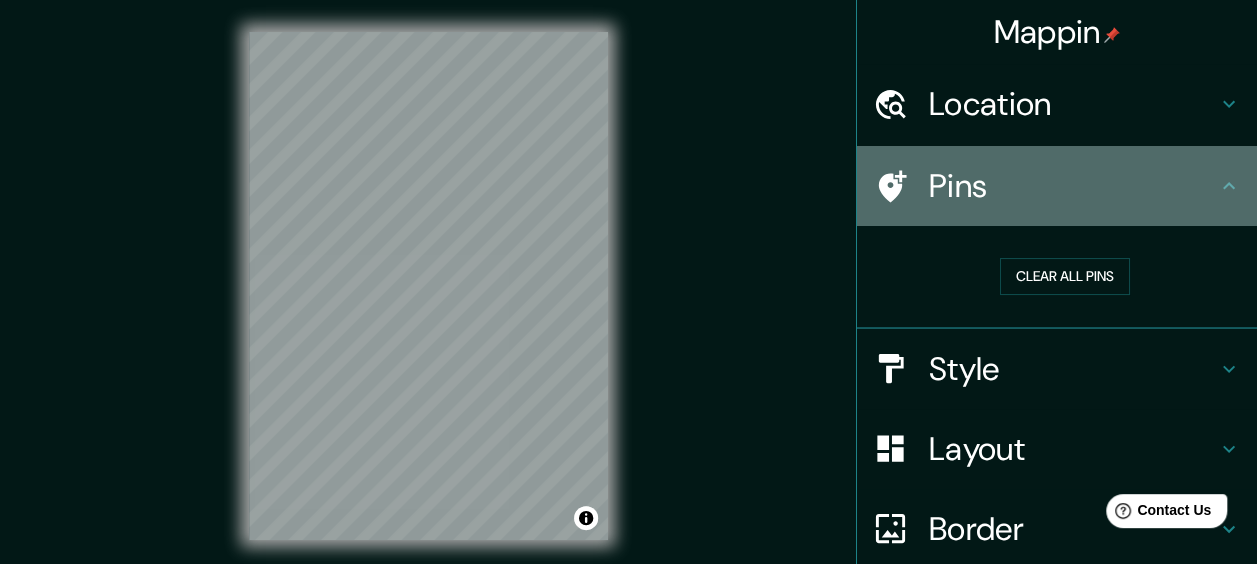 click on "Pins" at bounding box center [1073, 186] 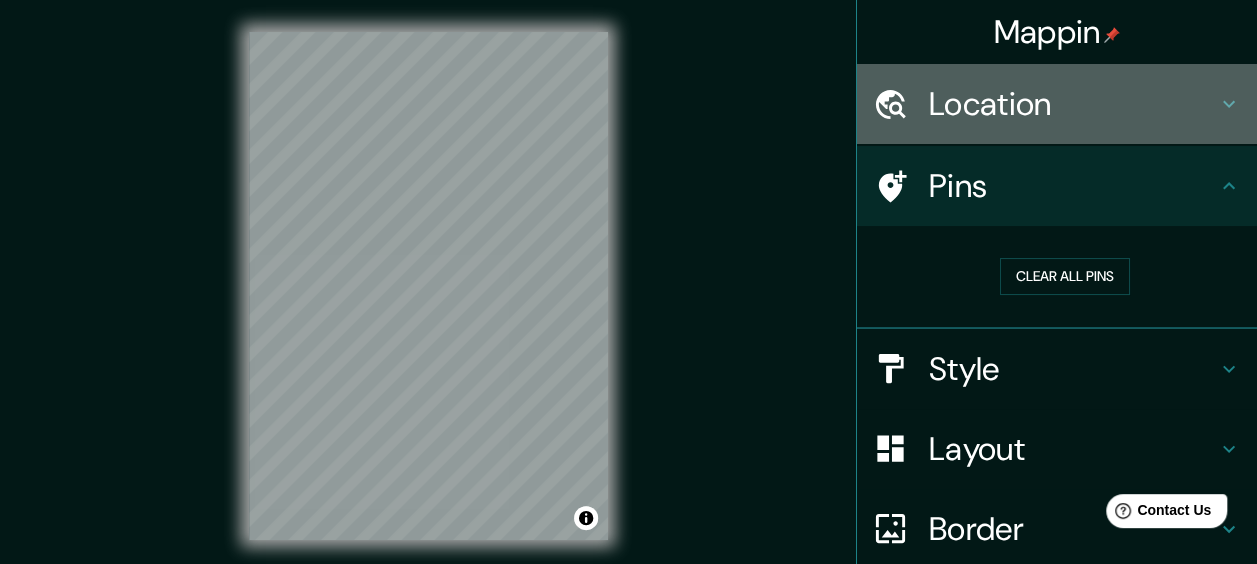 click on "Location" at bounding box center [1057, 104] 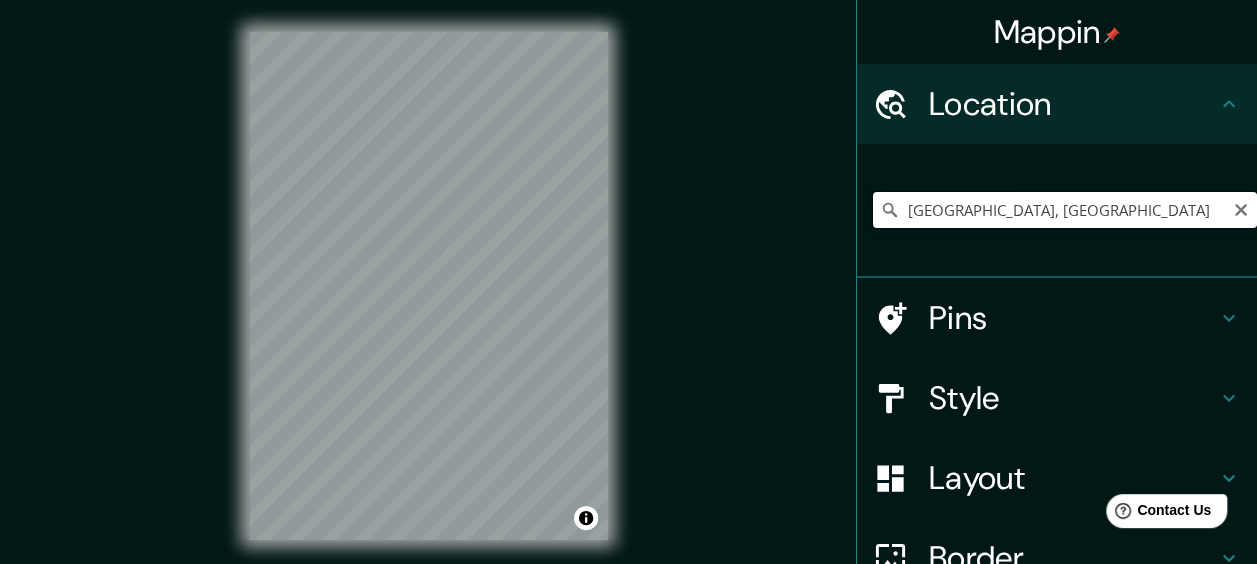 click on "[GEOGRAPHIC_DATA], [GEOGRAPHIC_DATA]" at bounding box center [1065, 210] 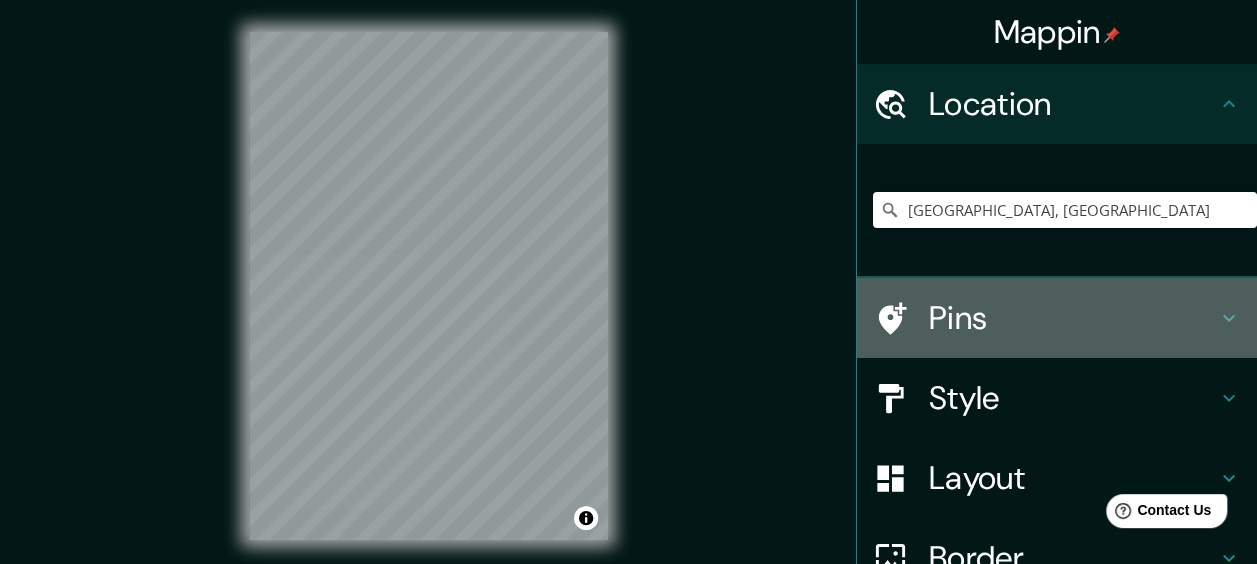 click on "Pins" at bounding box center [1073, 318] 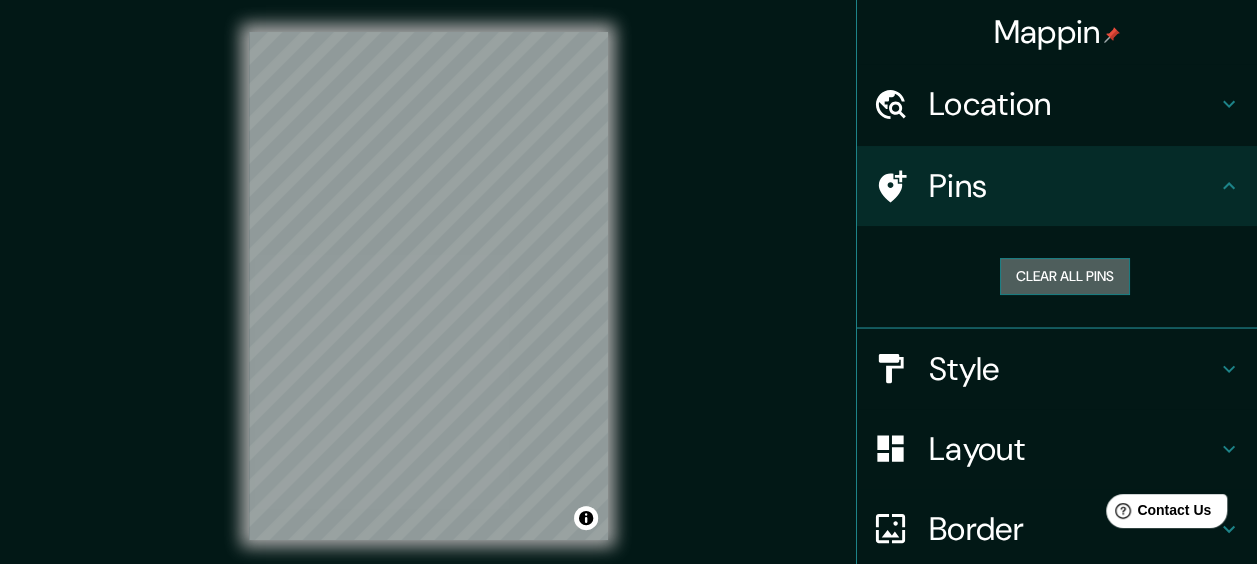 click on "Clear all pins" at bounding box center [1065, 276] 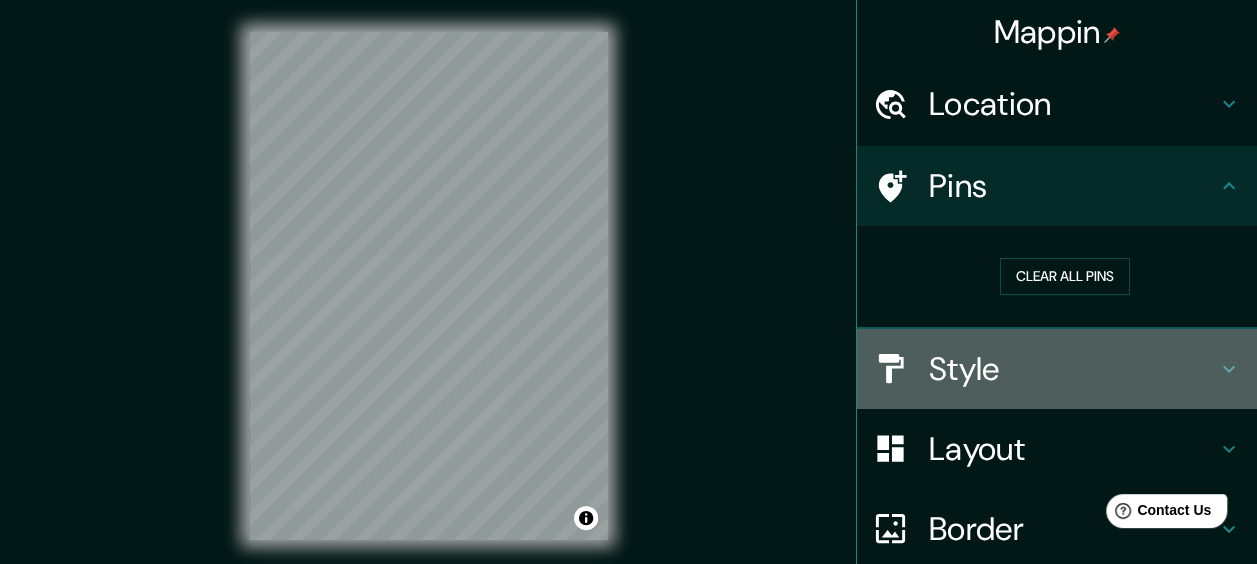 click on "Style" at bounding box center [1073, 369] 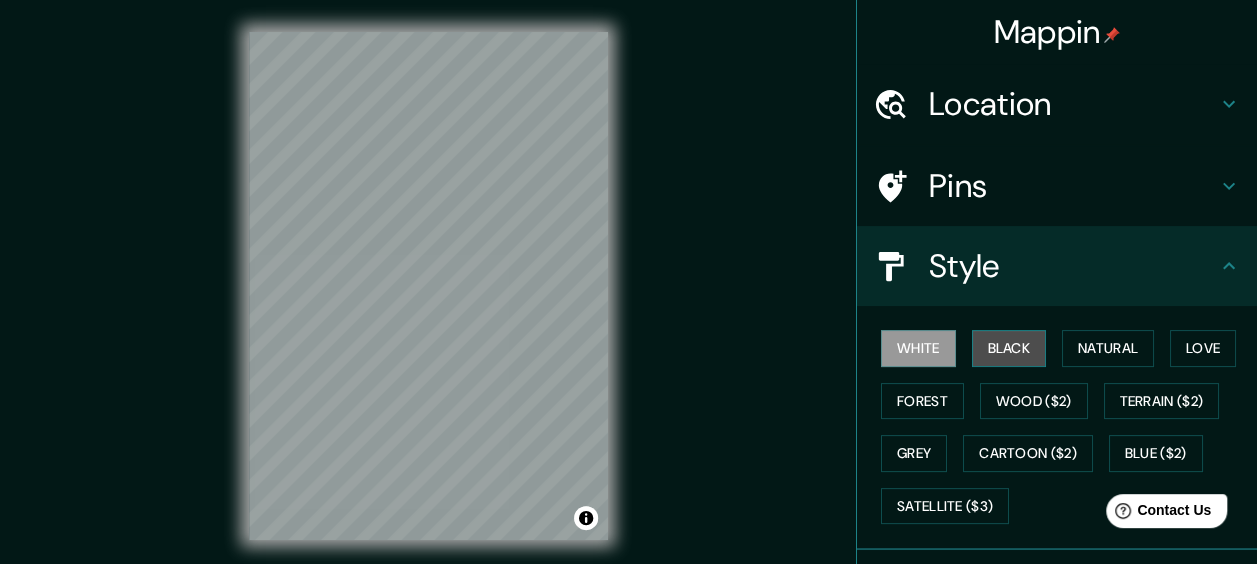 click on "Black" at bounding box center (1009, 348) 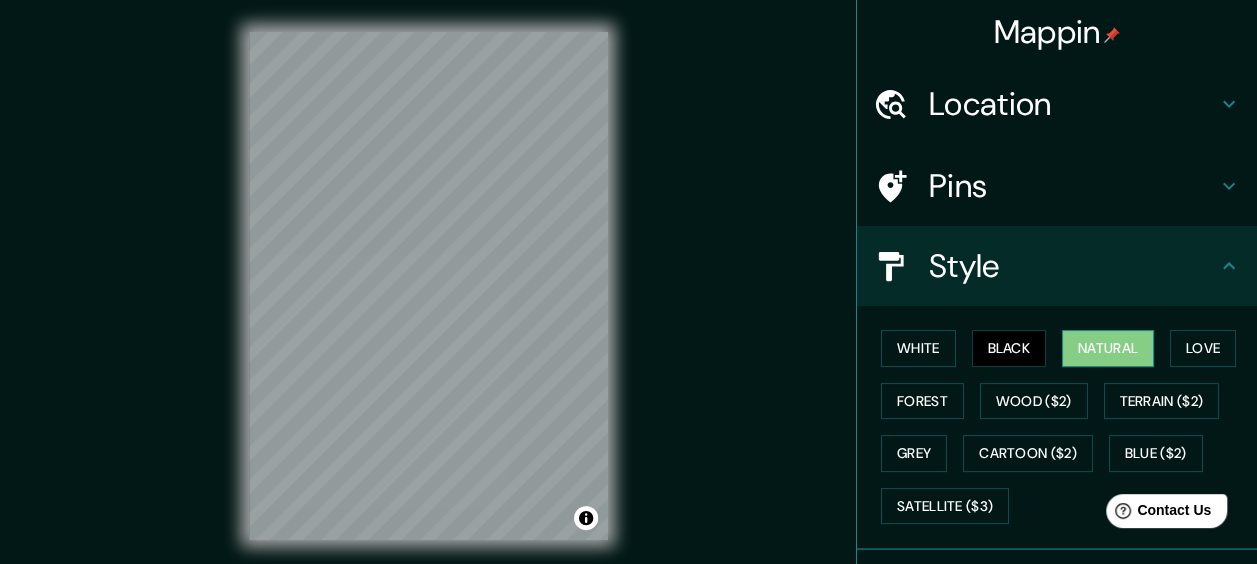 click on "Natural" at bounding box center [1108, 348] 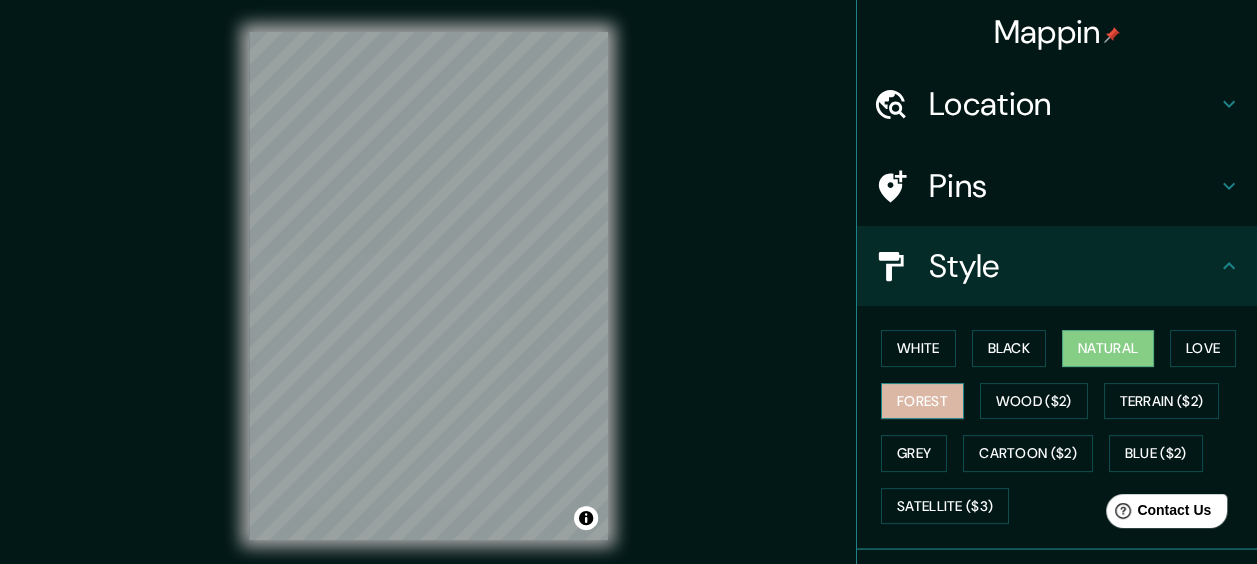 click on "Forest" at bounding box center (922, 401) 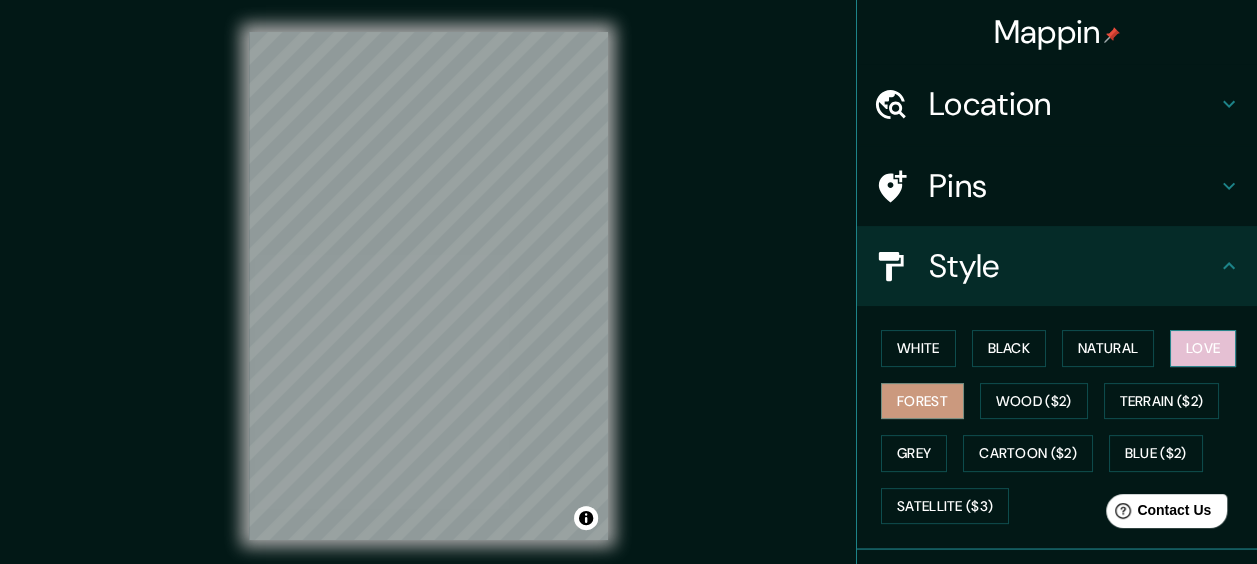 click on "Love" at bounding box center (1203, 348) 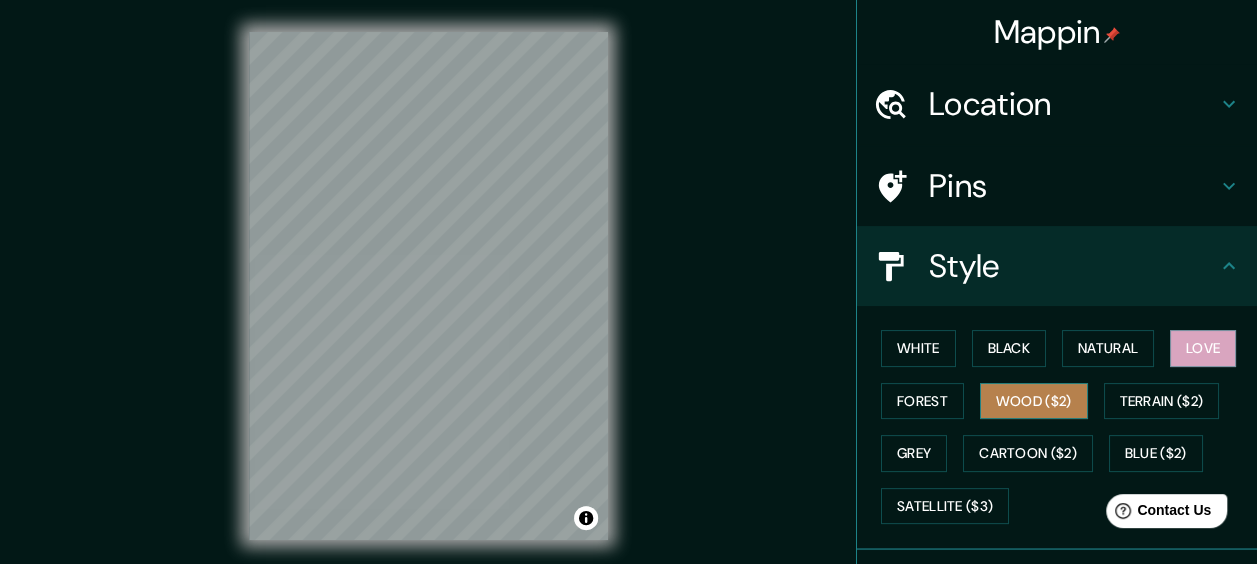 click on "Wood ($2)" at bounding box center (1034, 401) 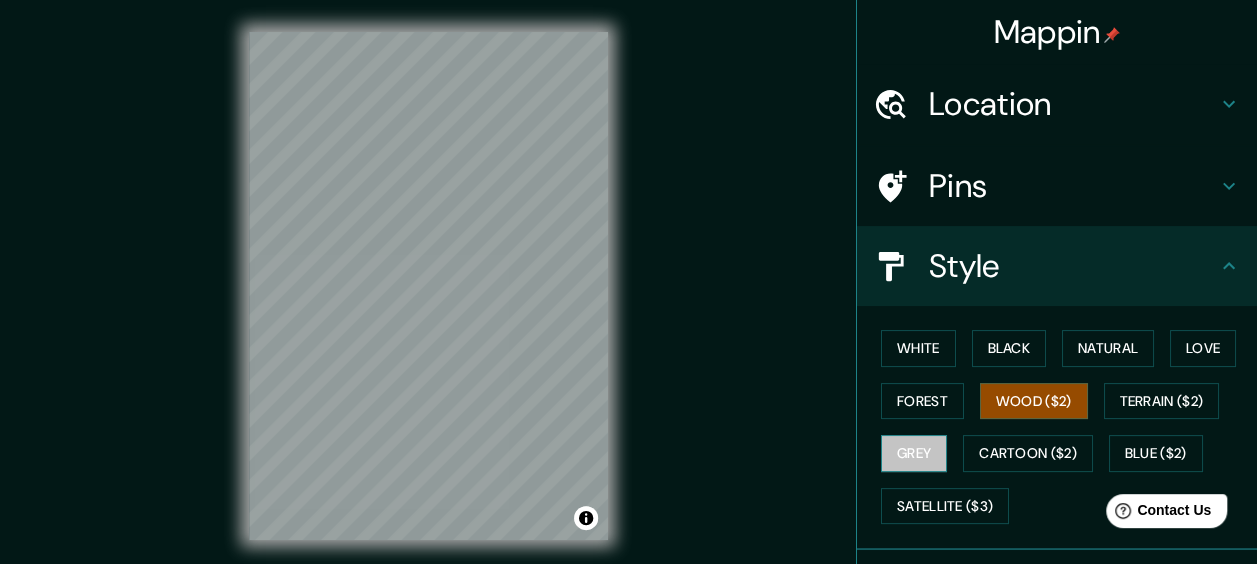 click on "Grey" at bounding box center (914, 453) 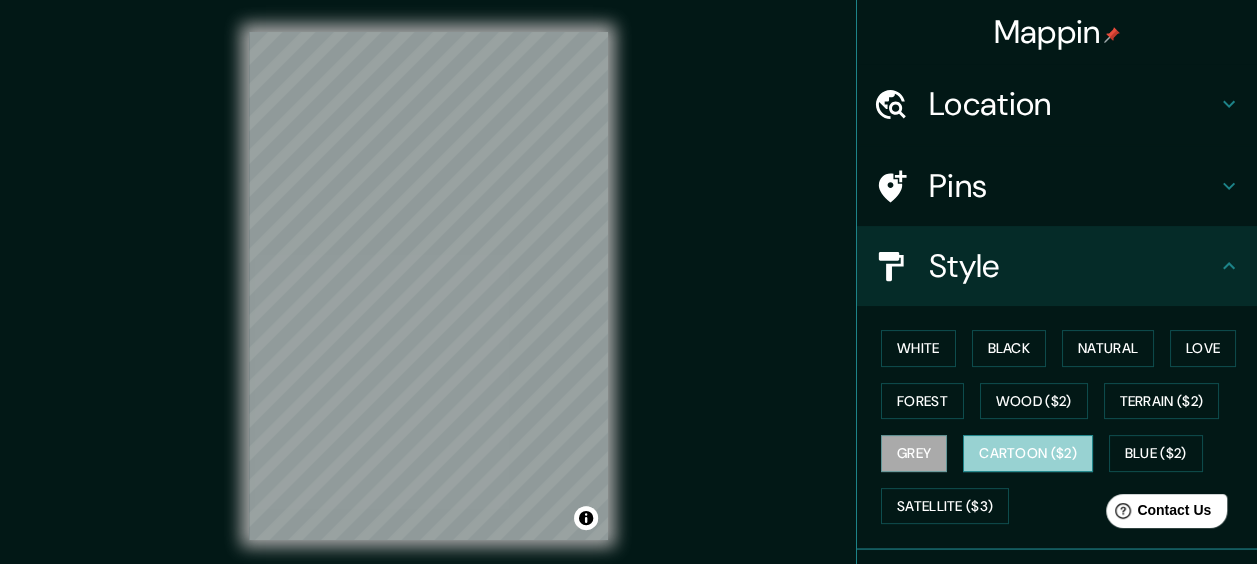 click on "Cartoon ($2)" at bounding box center [1028, 453] 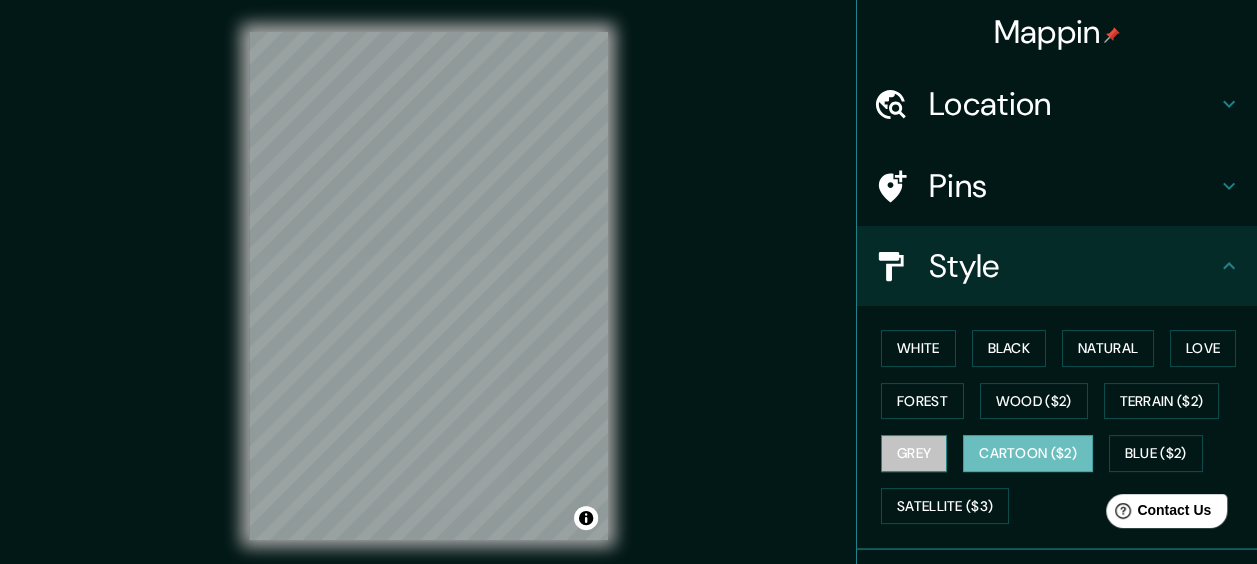 click on "Grey" at bounding box center (914, 453) 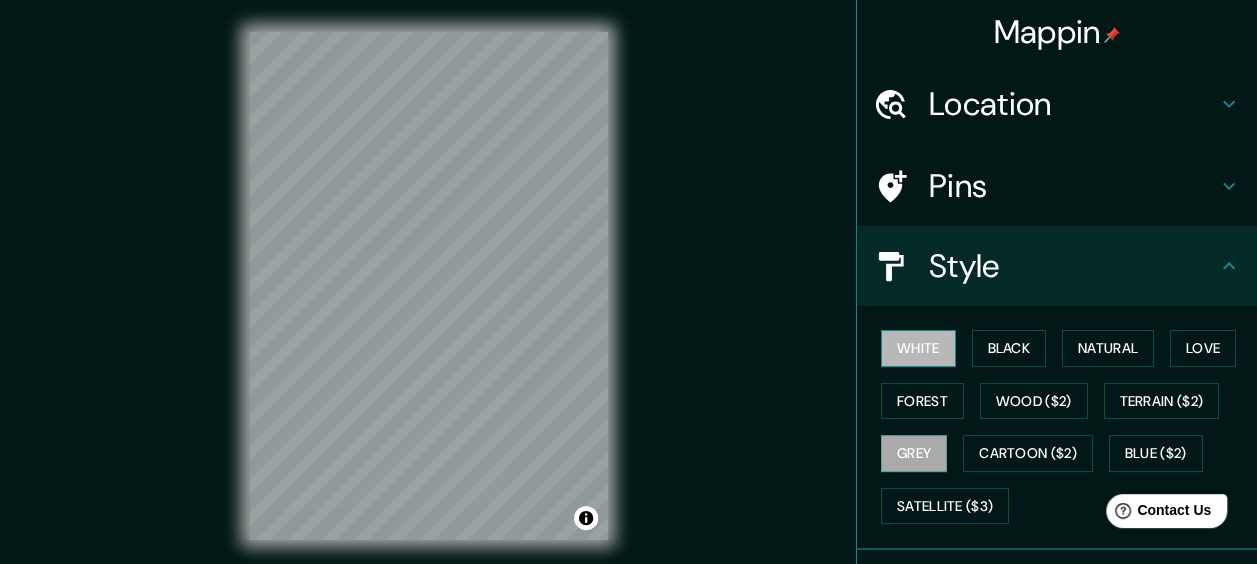 click on "White" at bounding box center [918, 348] 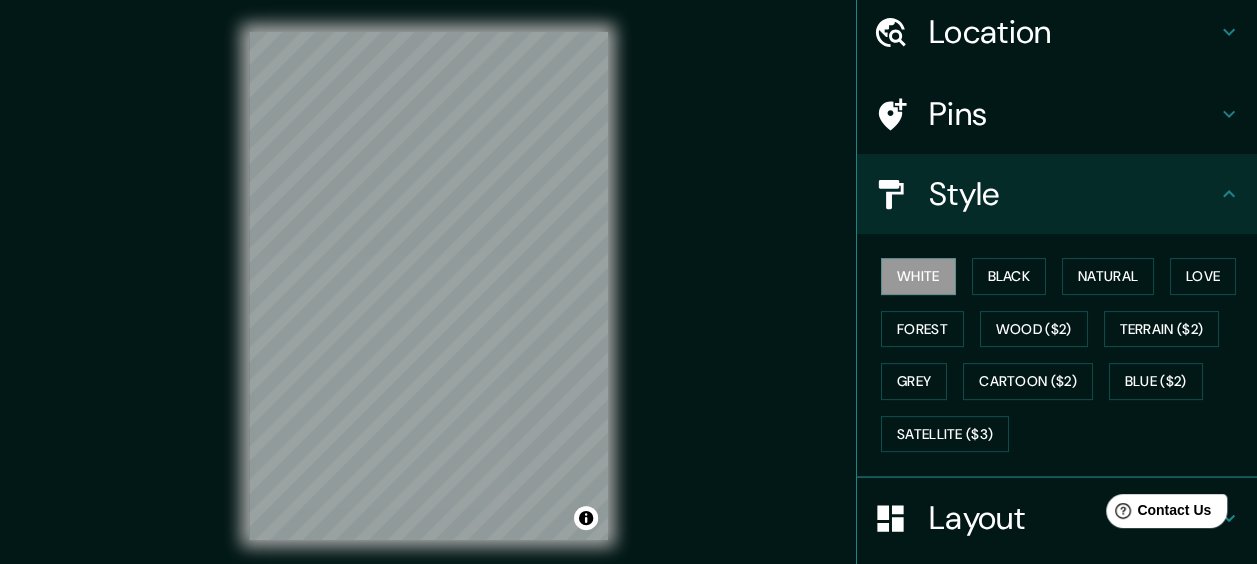 scroll, scrollTop: 100, scrollLeft: 0, axis: vertical 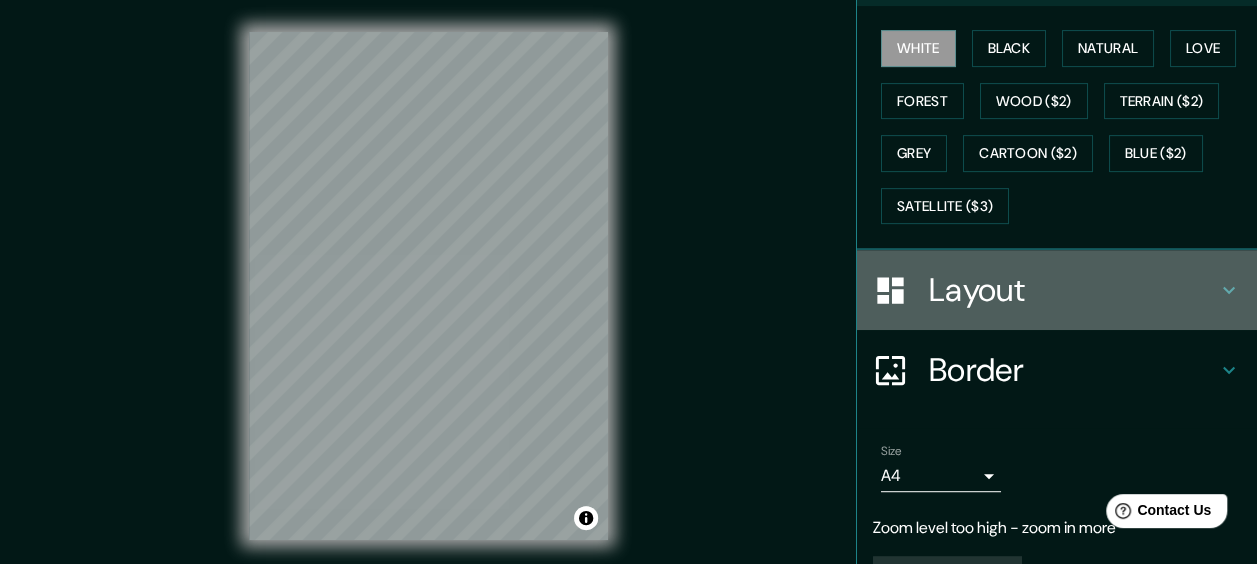 click on "Layout" at bounding box center [1073, 290] 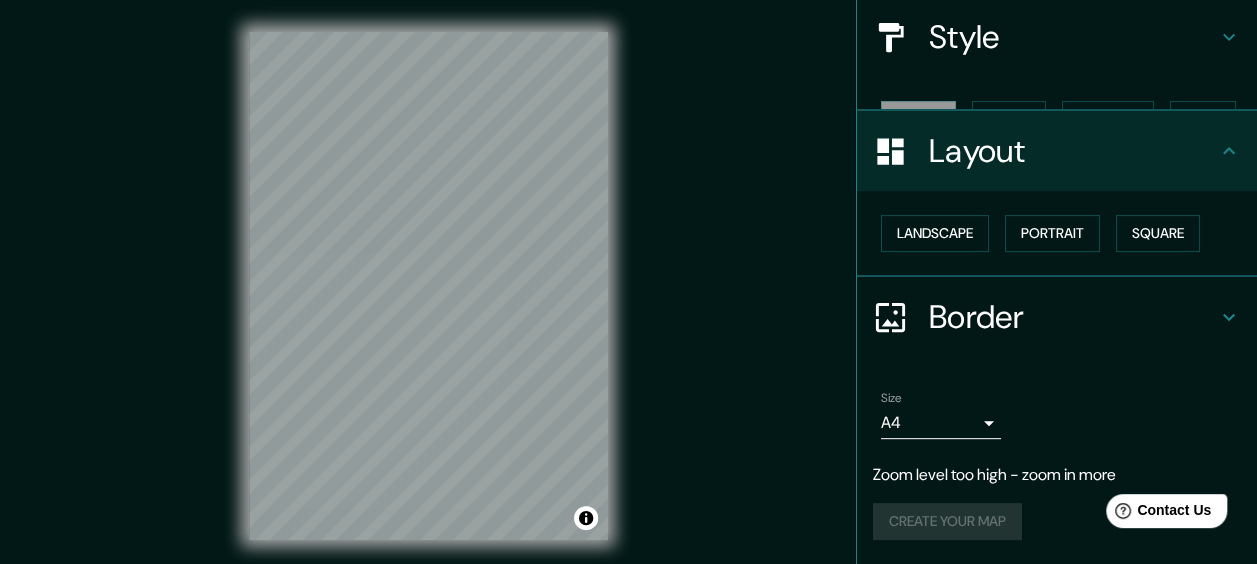 scroll, scrollTop: 194, scrollLeft: 0, axis: vertical 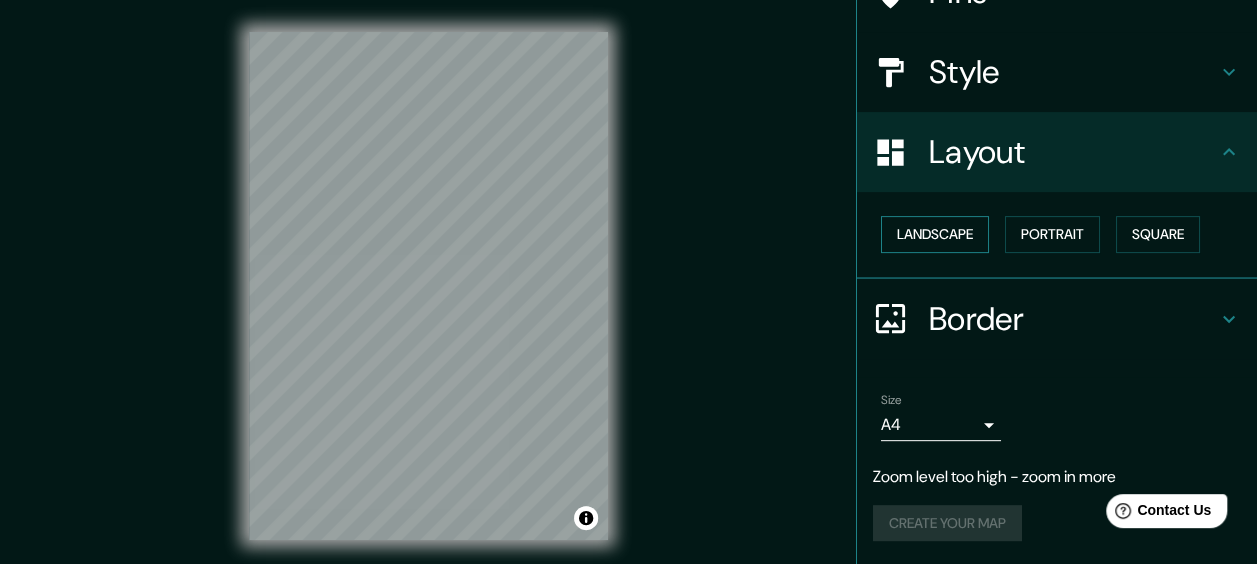click on "Landscape" at bounding box center [935, 234] 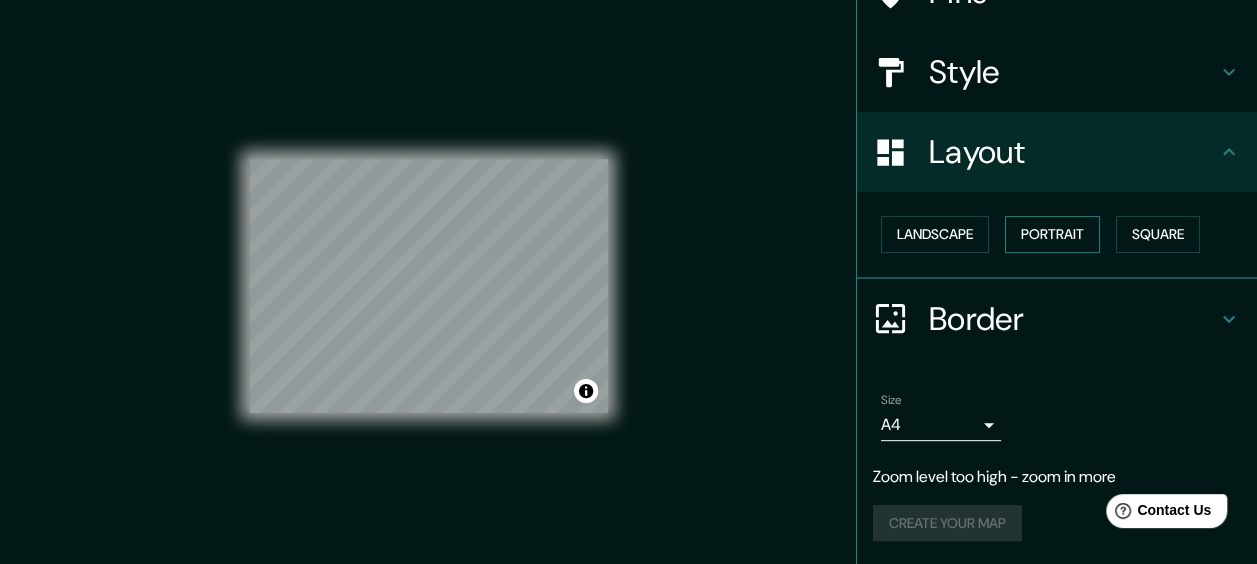 click on "Portrait" at bounding box center (1052, 234) 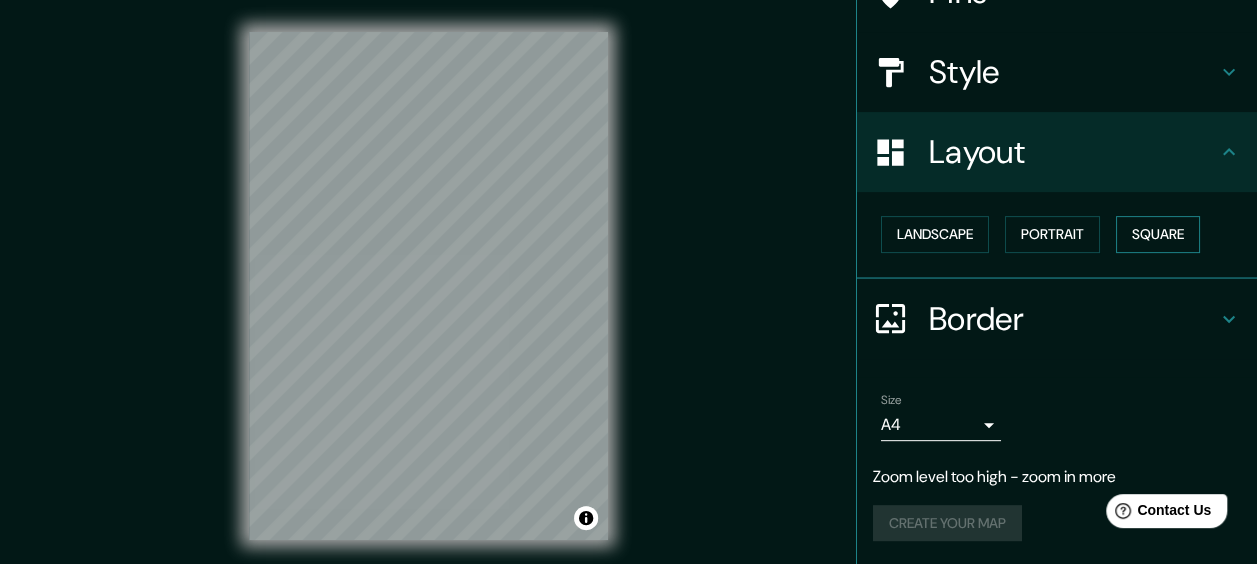 click on "Square" at bounding box center [1158, 234] 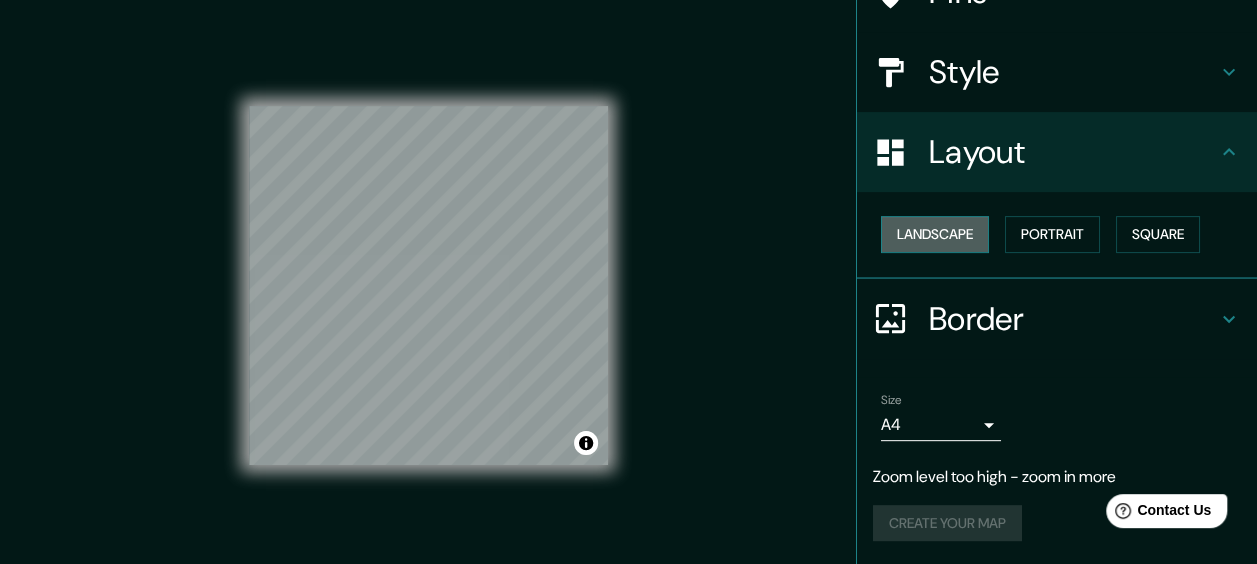 click on "Landscape" at bounding box center [935, 234] 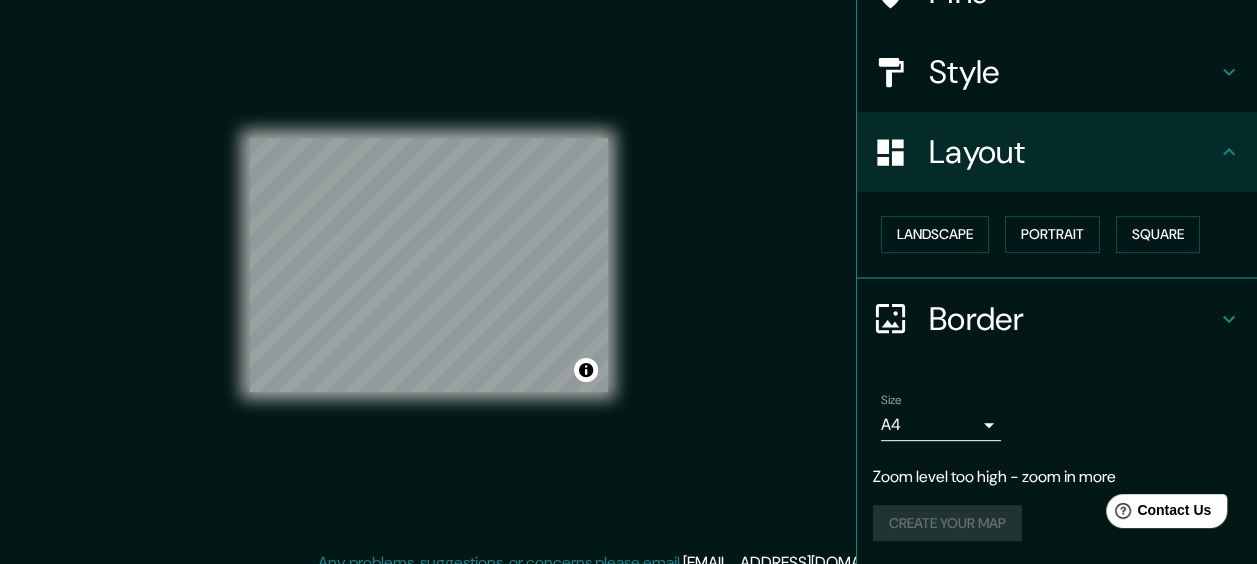 scroll, scrollTop: 39, scrollLeft: 0, axis: vertical 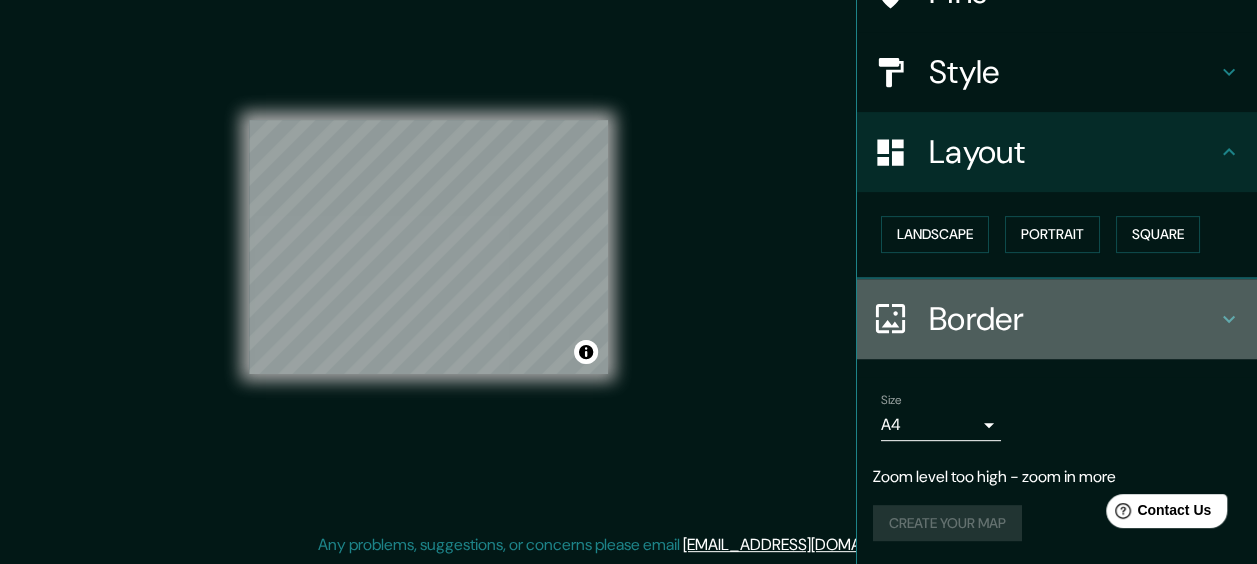 click on "Border" at bounding box center (1073, 319) 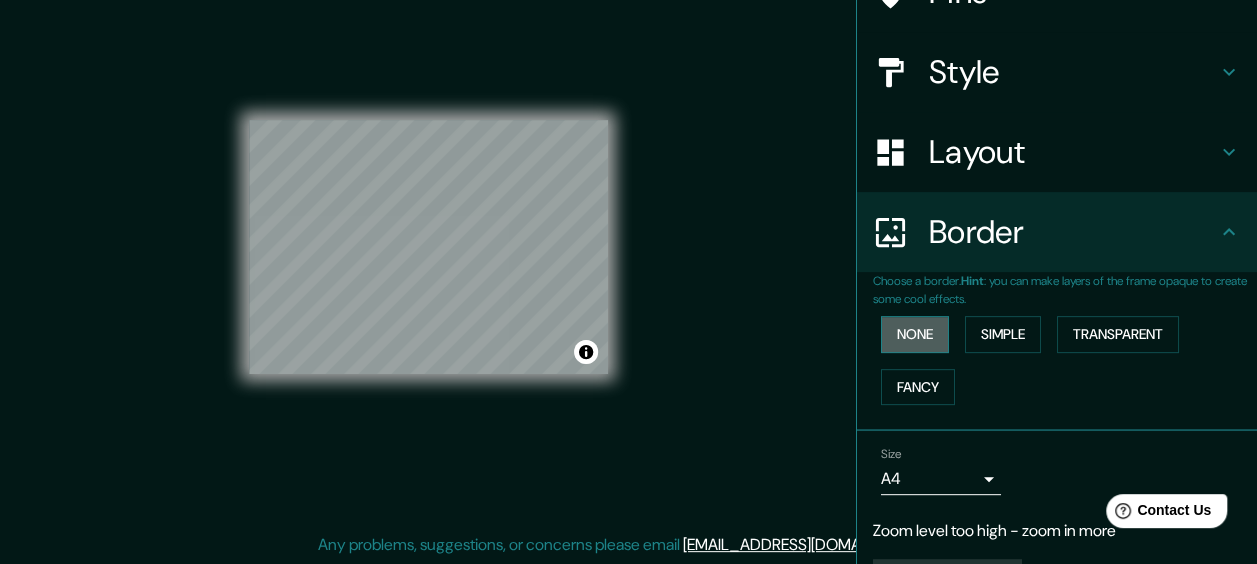 click on "None" at bounding box center (915, 334) 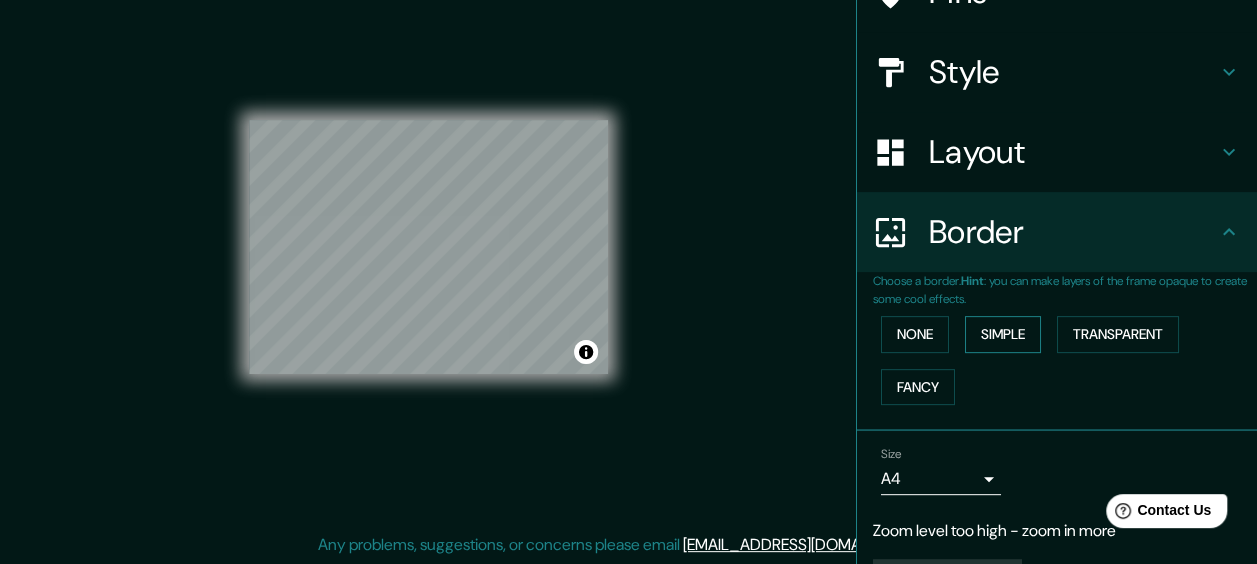 click on "Simple" at bounding box center [1003, 334] 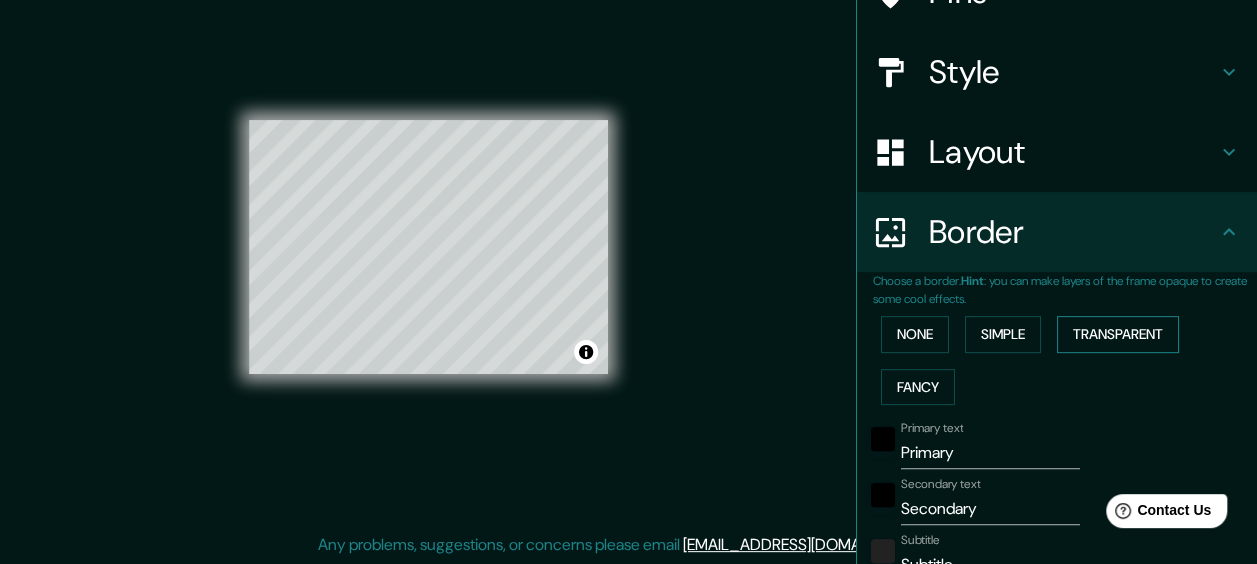 click on "Transparent" at bounding box center (1118, 334) 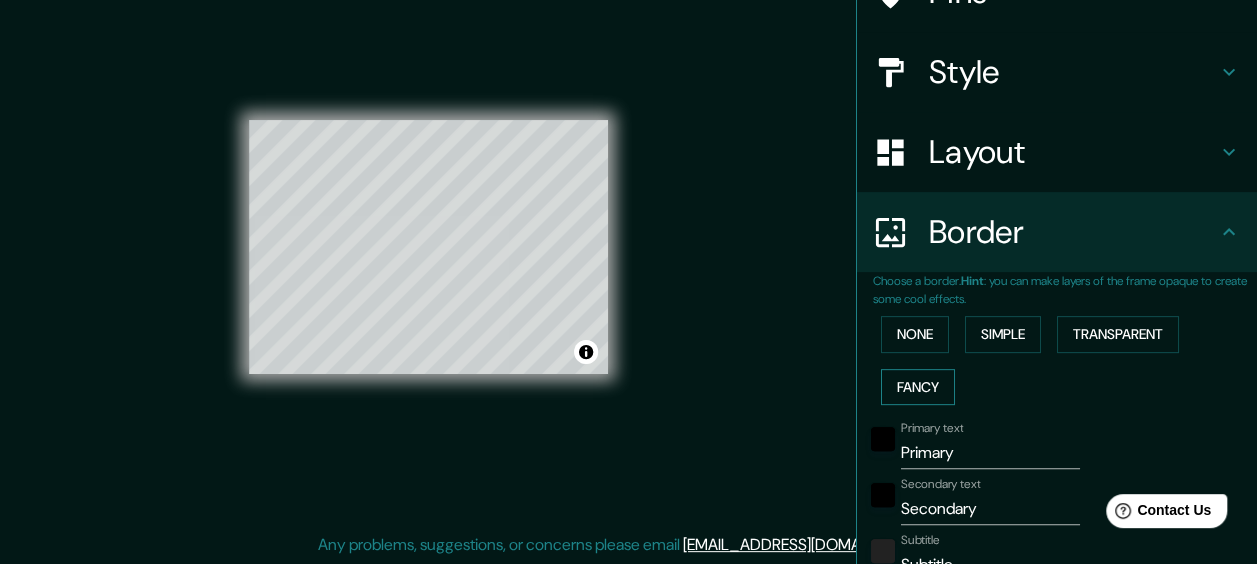 click on "Fancy" at bounding box center [918, 387] 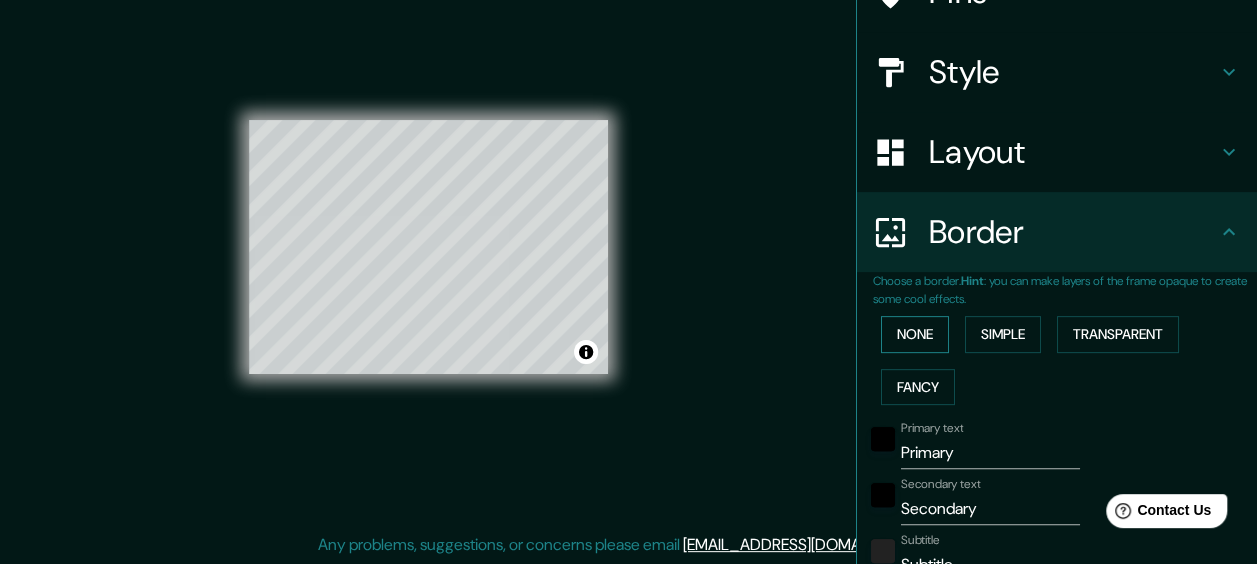 click on "None" at bounding box center [915, 334] 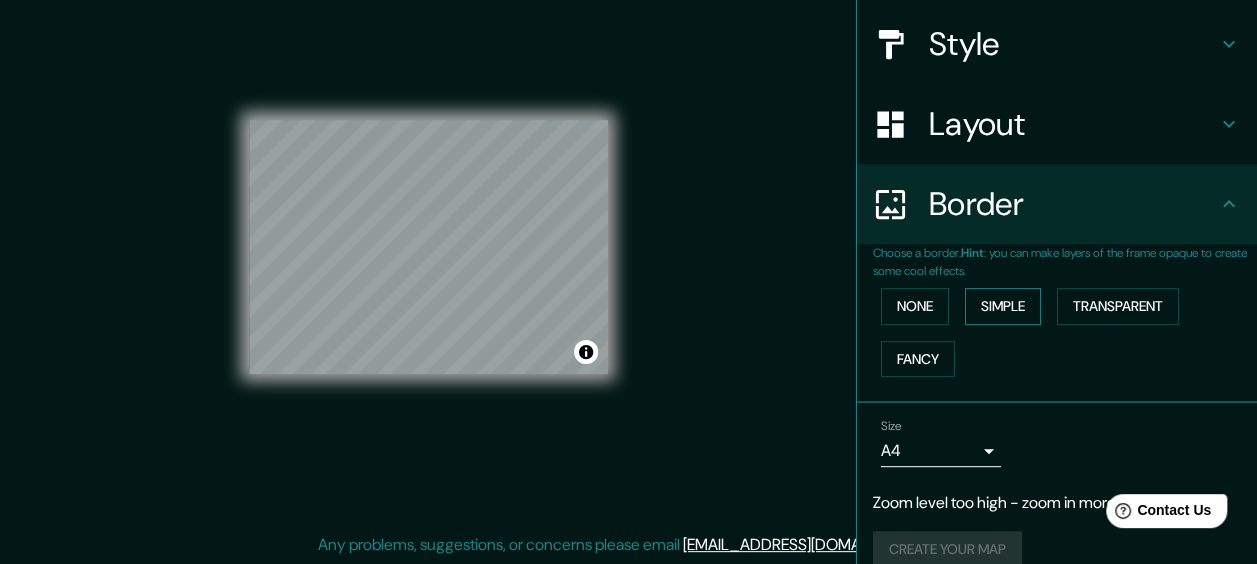 scroll, scrollTop: 248, scrollLeft: 0, axis: vertical 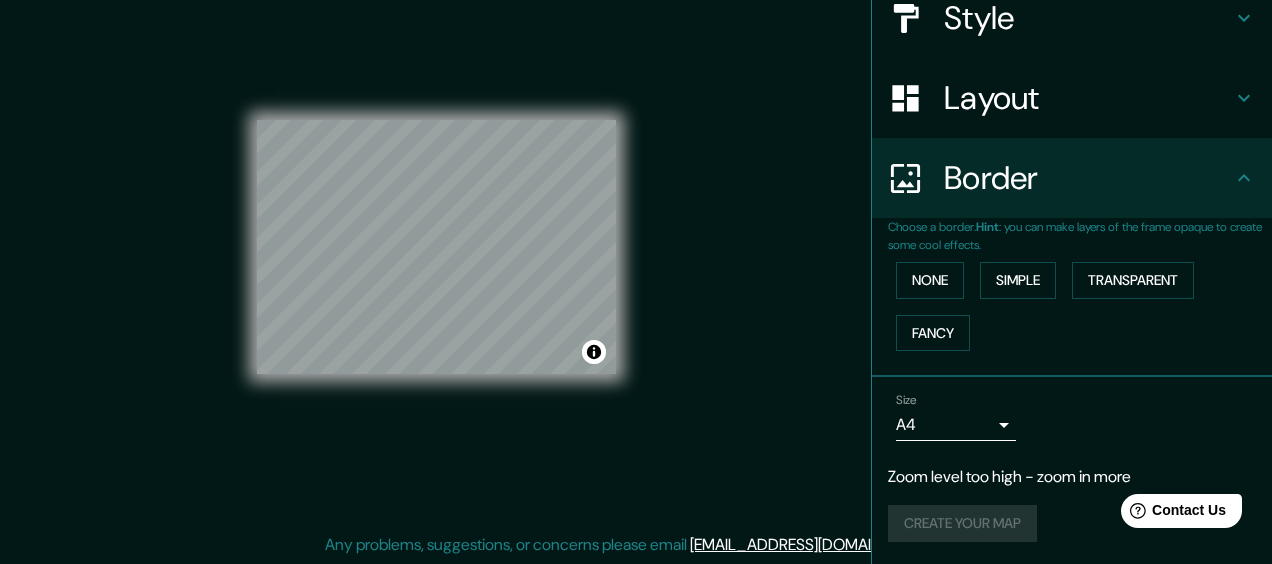 click on "Mappin Location [GEOGRAPHIC_DATA], [GEOGRAPHIC_DATA] Pins Style Layout Border Choose a border.  Hint : you can make layers of the frame opaque to create some cool effects. None Simple Transparent Fancy Size A4 single Zoom level too high - zoom in more Create your map © Mapbox   © OpenStreetMap   Improve this map Any problems, suggestions, or concerns please email    [EMAIL_ADDRESS][DOMAIN_NAME] . . ." at bounding box center [636, 243] 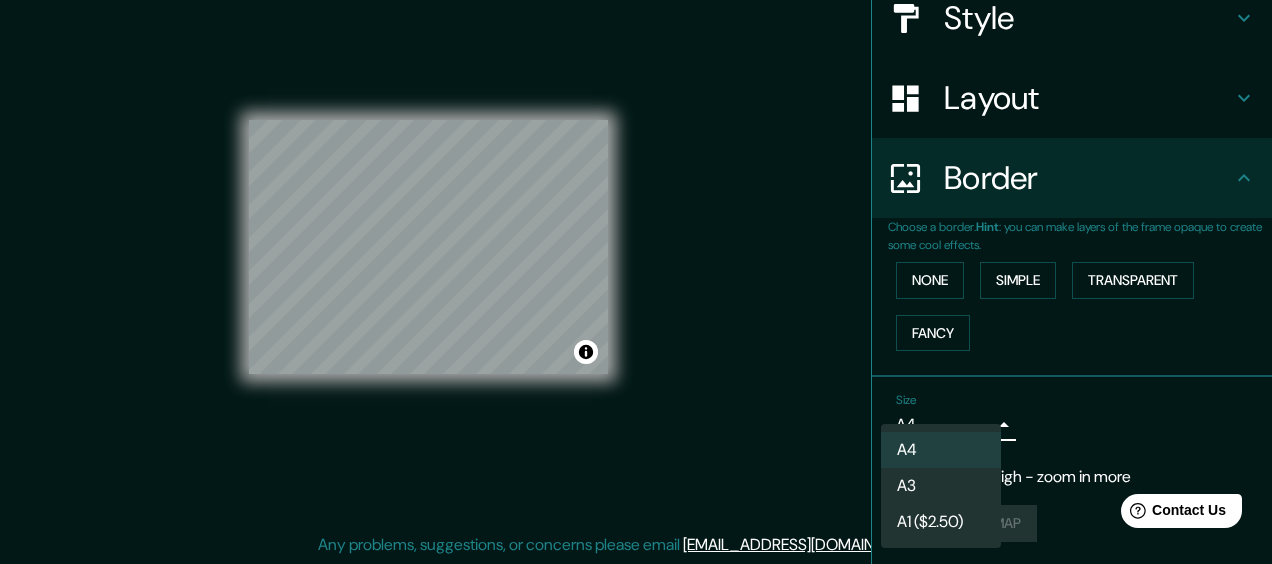 click on "A3" at bounding box center (941, 486) 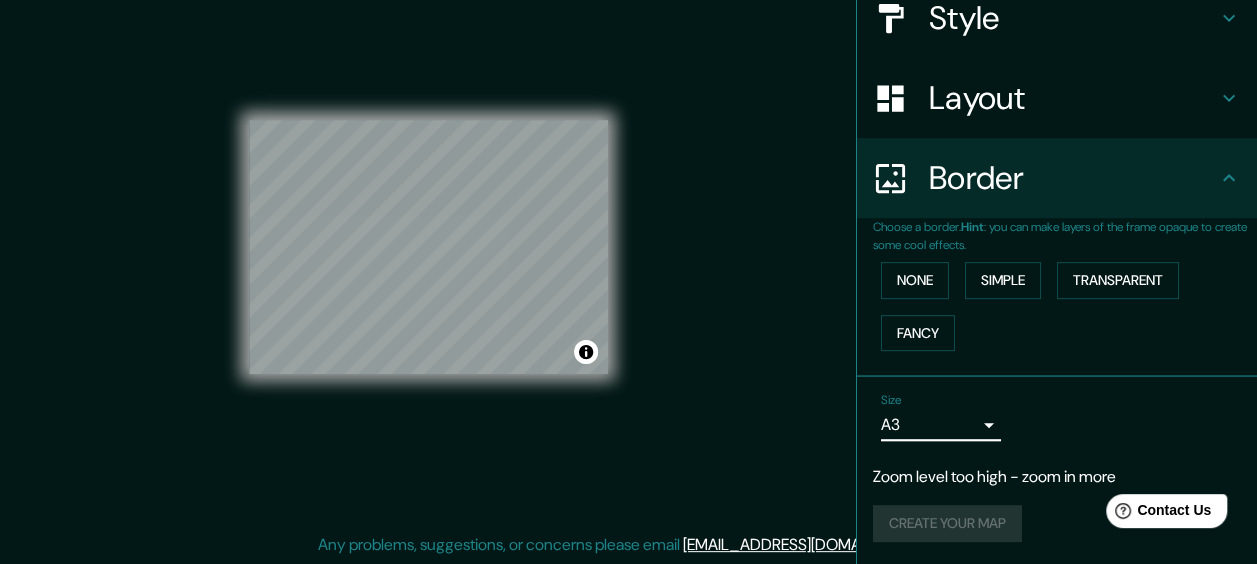 click on "Mappin Location [GEOGRAPHIC_DATA], [GEOGRAPHIC_DATA] Pins Style Layout Border Choose a border.  Hint : you can make layers of the frame opaque to create some cool effects. None Simple Transparent Fancy Size A3 a4 Zoom level too high - zoom in more Create your map © Mapbox   © OpenStreetMap   Improve this map Any problems, suggestions, or concerns please email    [EMAIL_ADDRESS][DOMAIN_NAME] . . ." at bounding box center (628, 243) 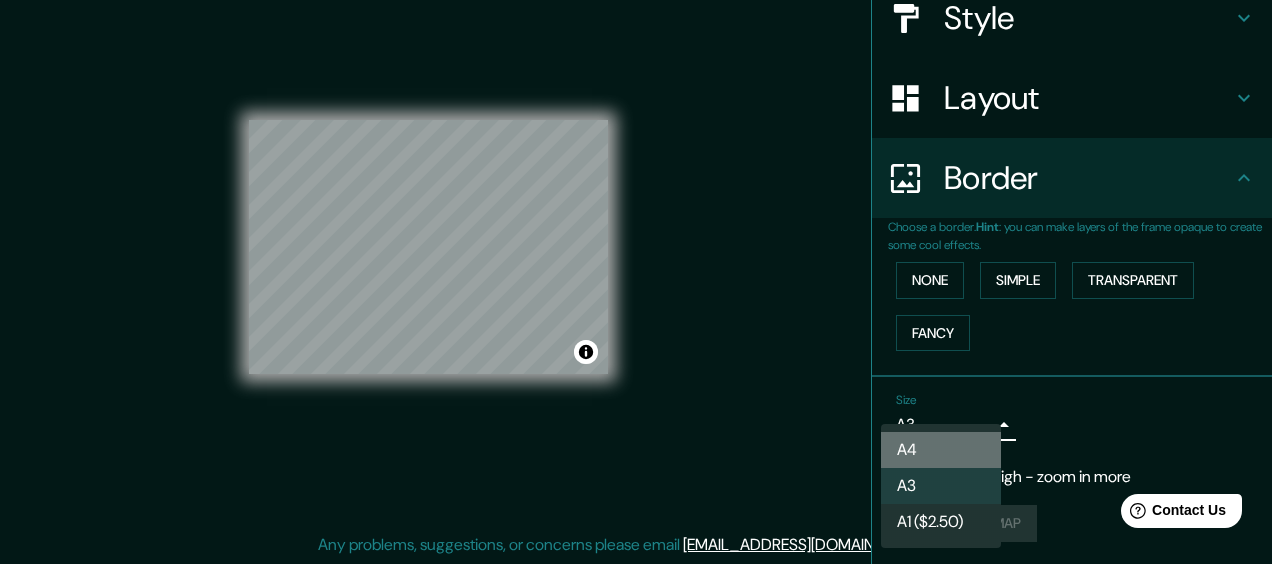 click on "A4" at bounding box center (941, 450) 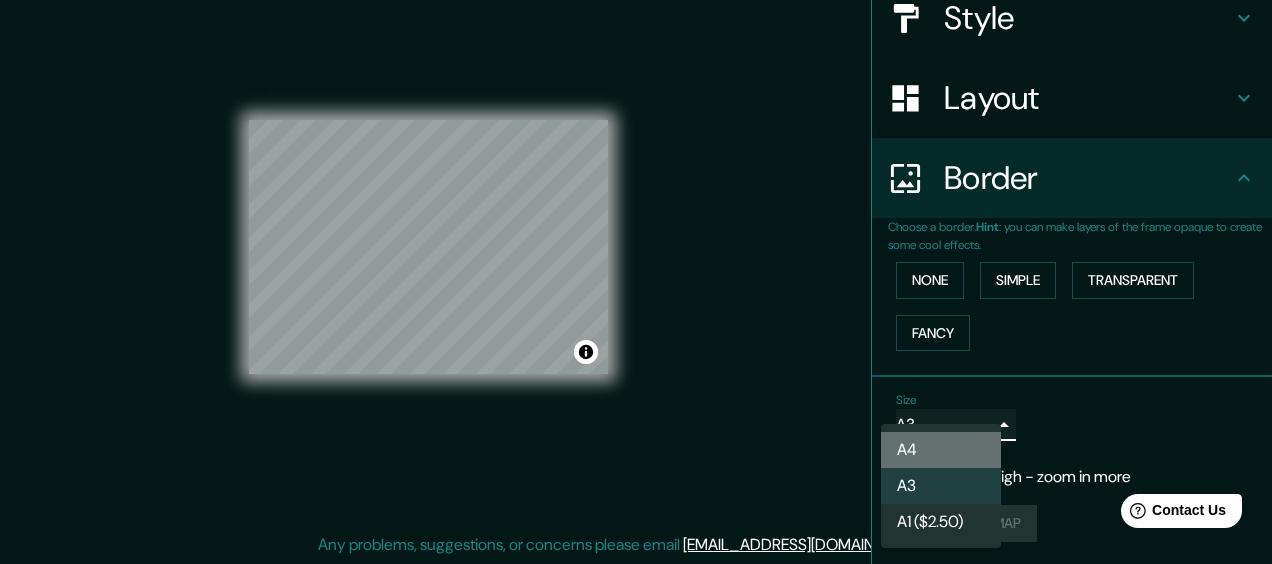 type on "single" 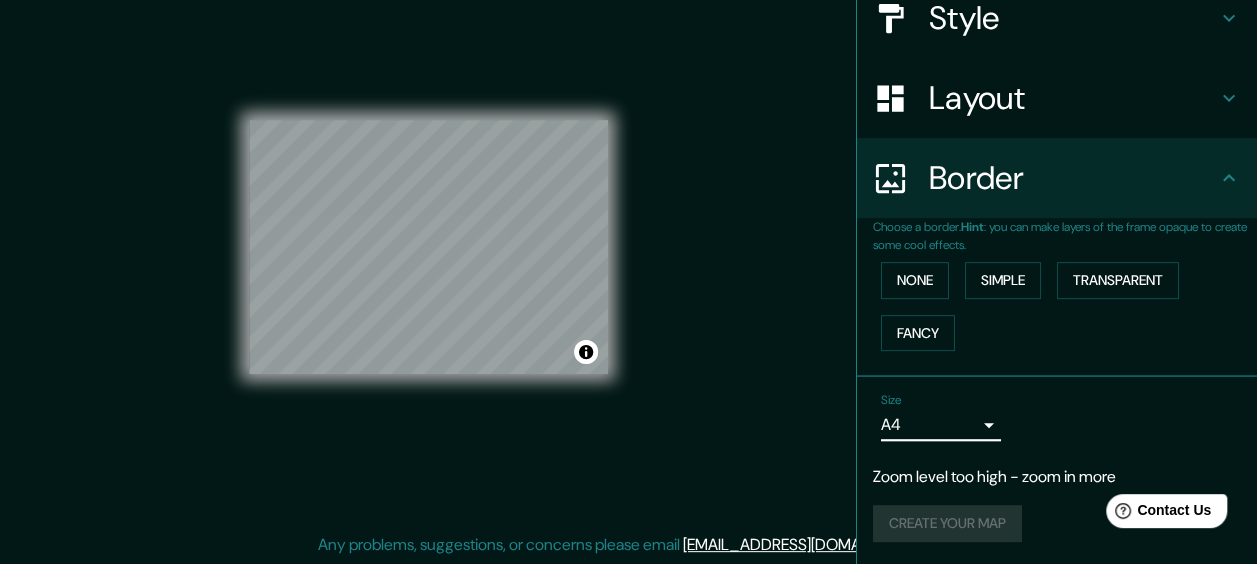 click on "Zoom level too high - zoom in more" at bounding box center (1057, 477) 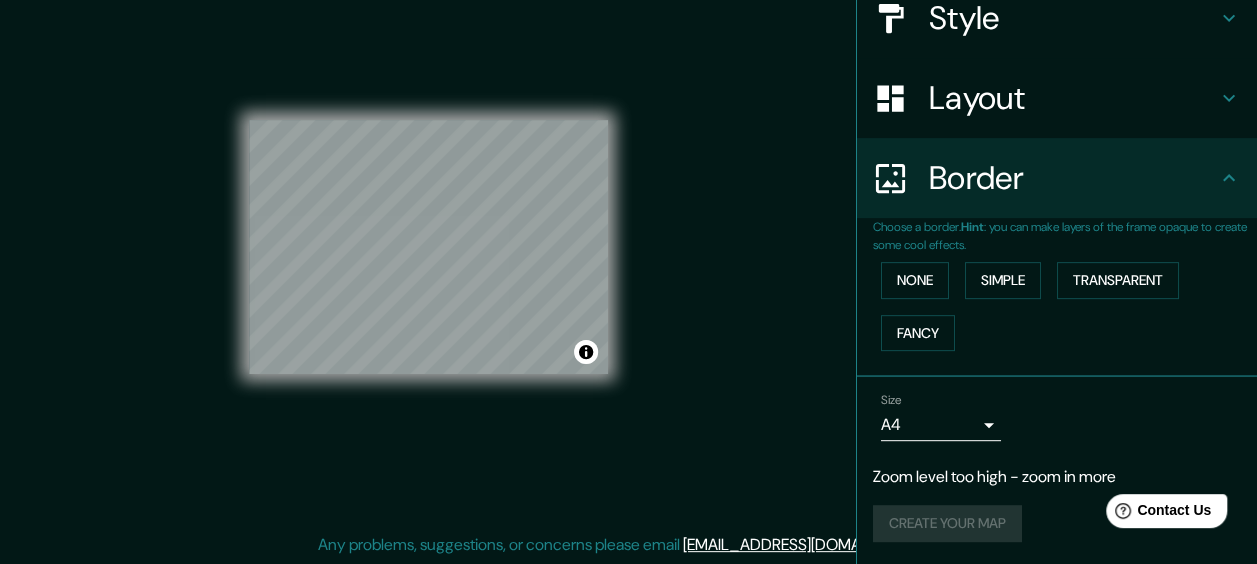 click 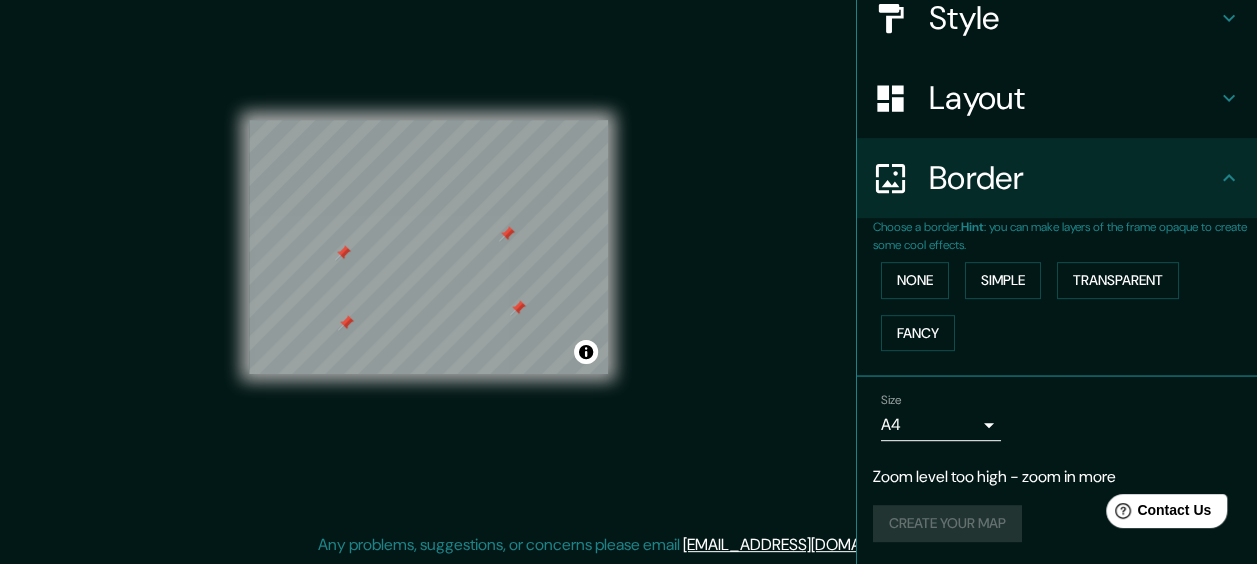 scroll, scrollTop: 0, scrollLeft: 0, axis: both 